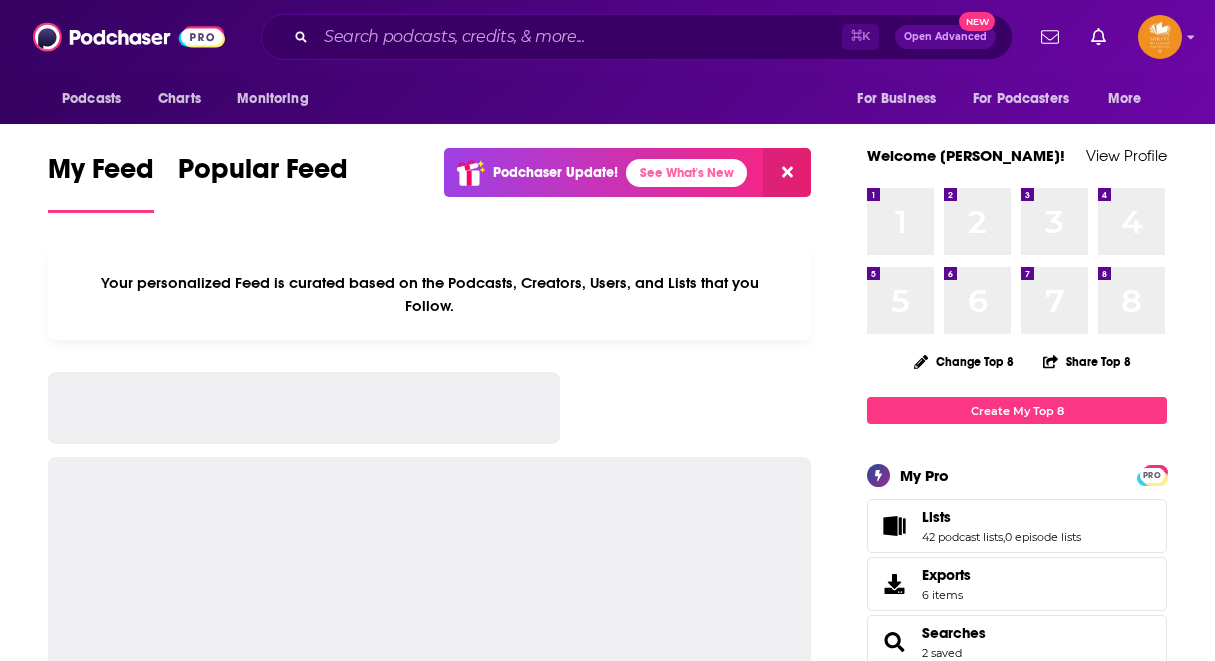 scroll, scrollTop: 0, scrollLeft: 0, axis: both 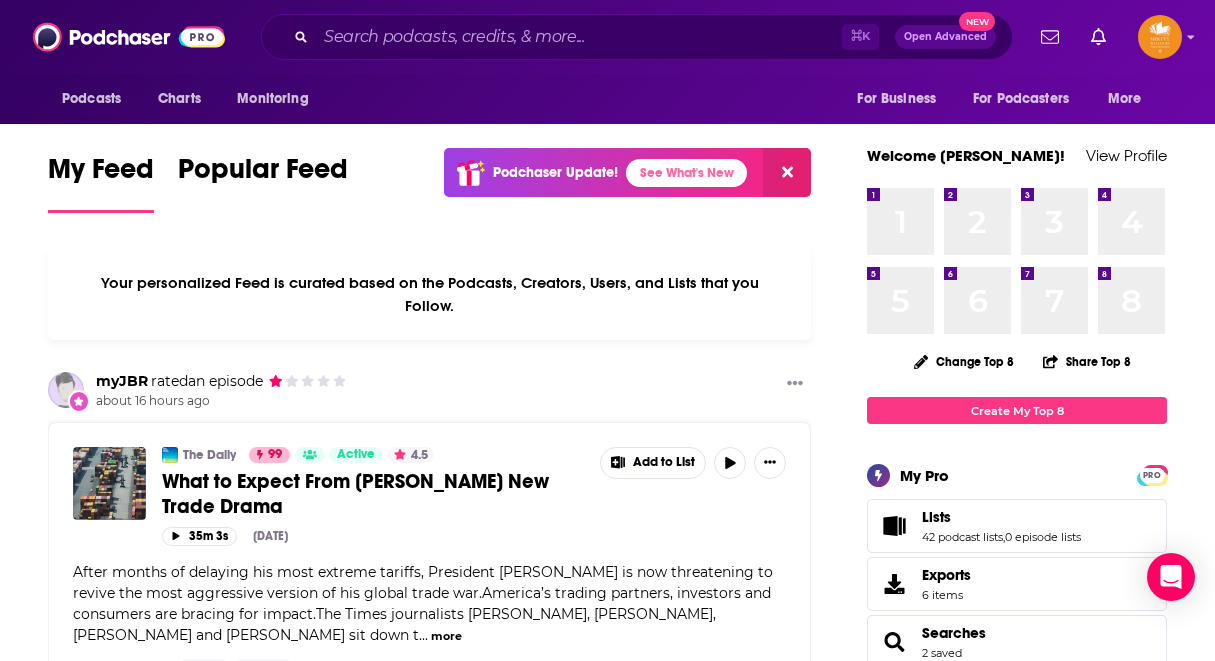 click on "Lists 42 podcast lists ,  0 episode lists" at bounding box center [1001, 526] 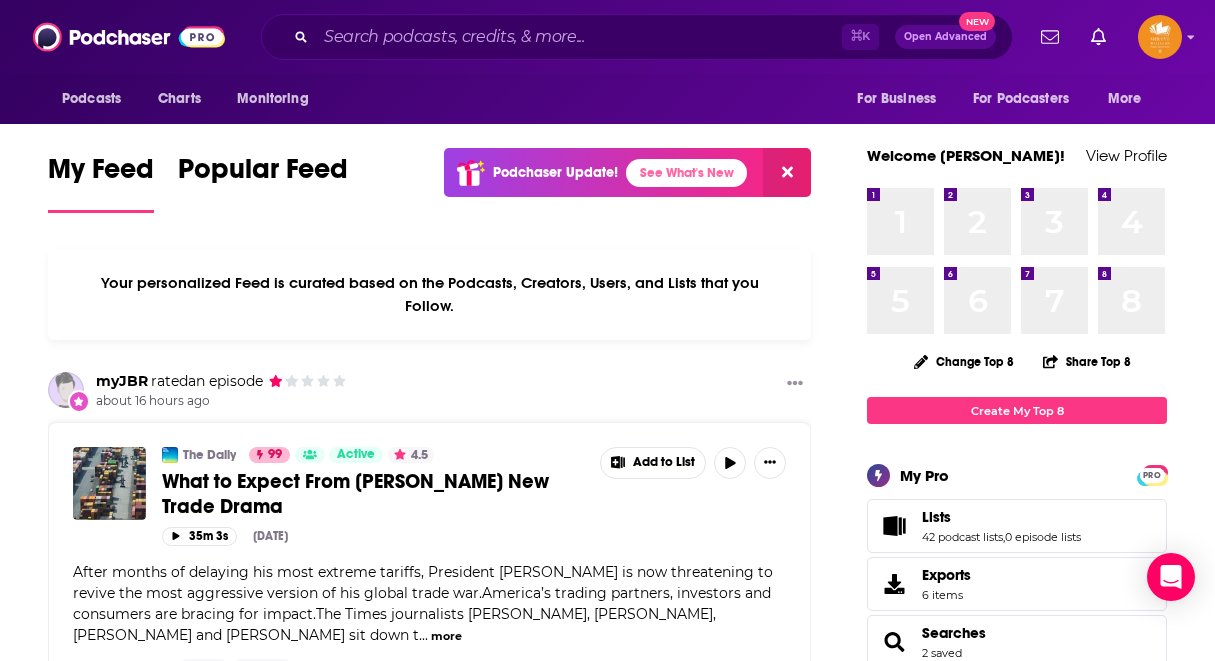 click on "Lists" at bounding box center [936, 517] 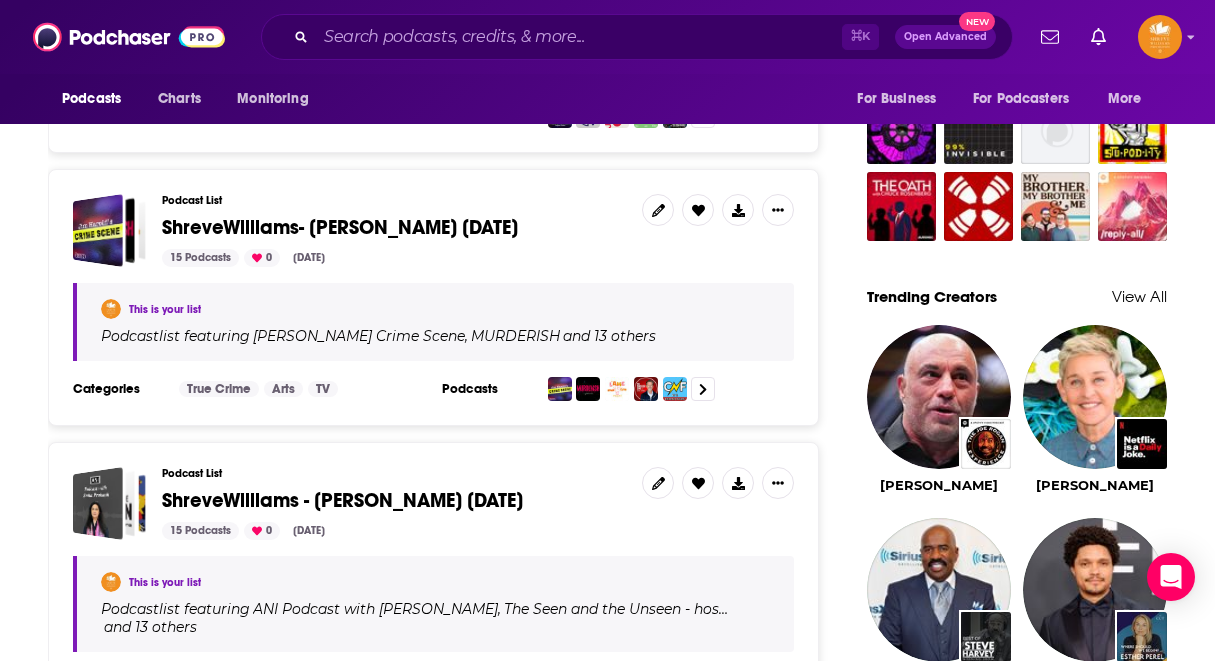 scroll, scrollTop: 1616, scrollLeft: 0, axis: vertical 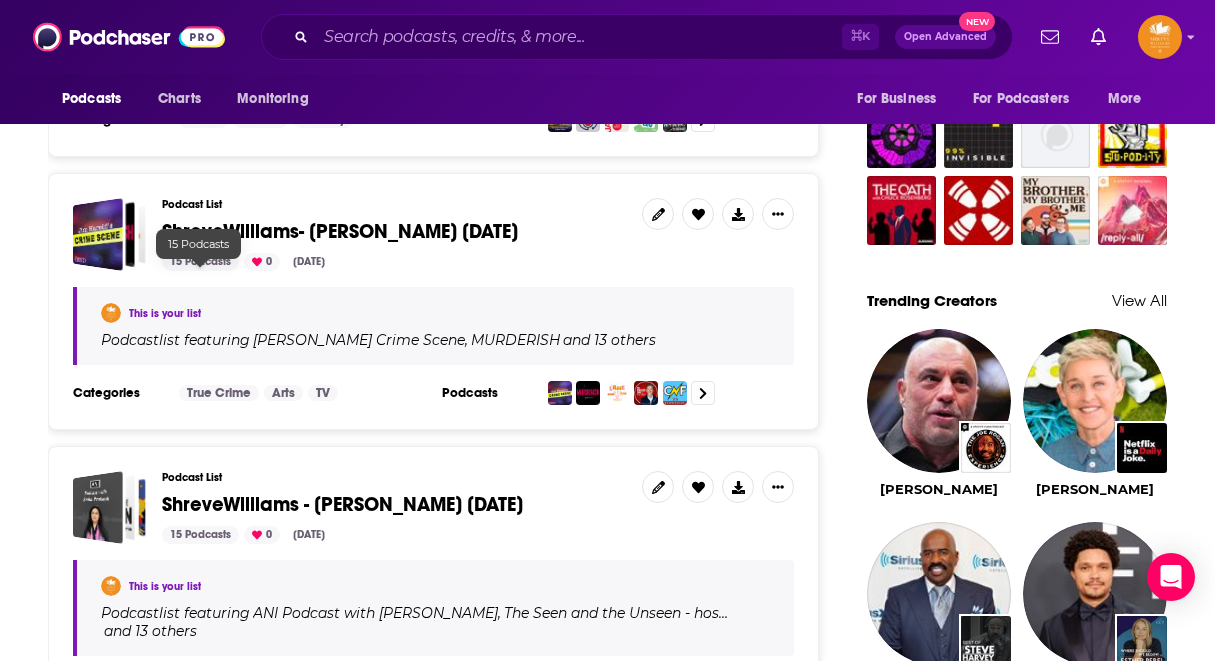 click on "15   Podcasts" at bounding box center [200, 262] 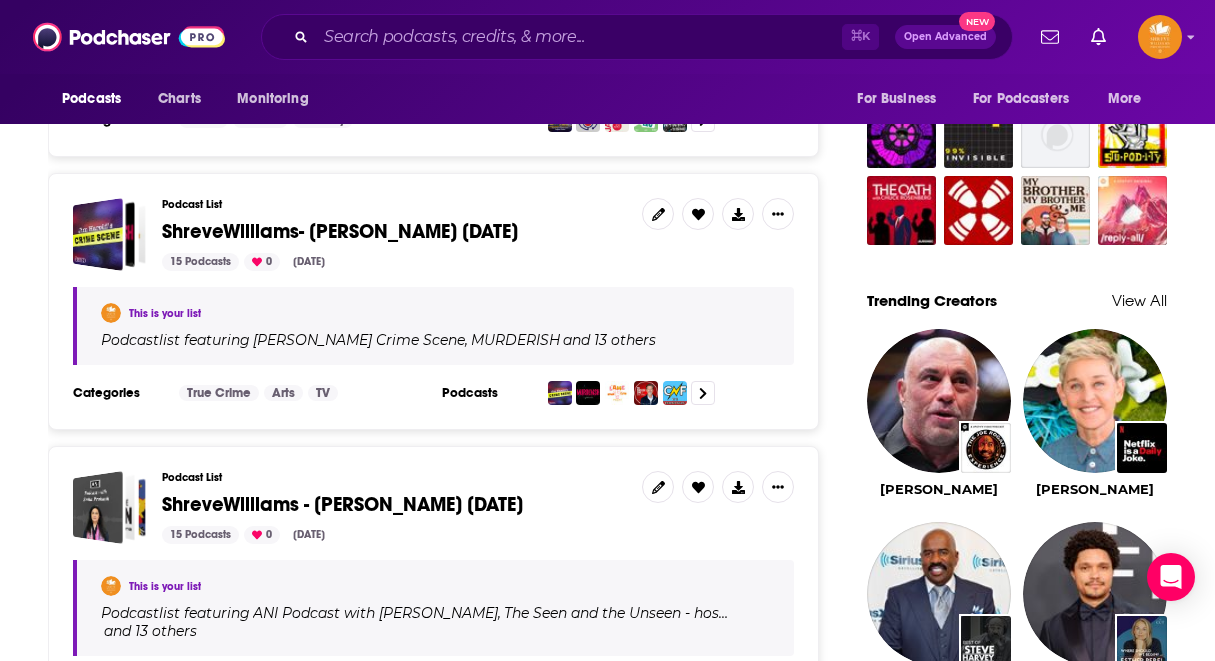 click on "ShreveWilliams- [PERSON_NAME] [DATE]" at bounding box center [340, 231] 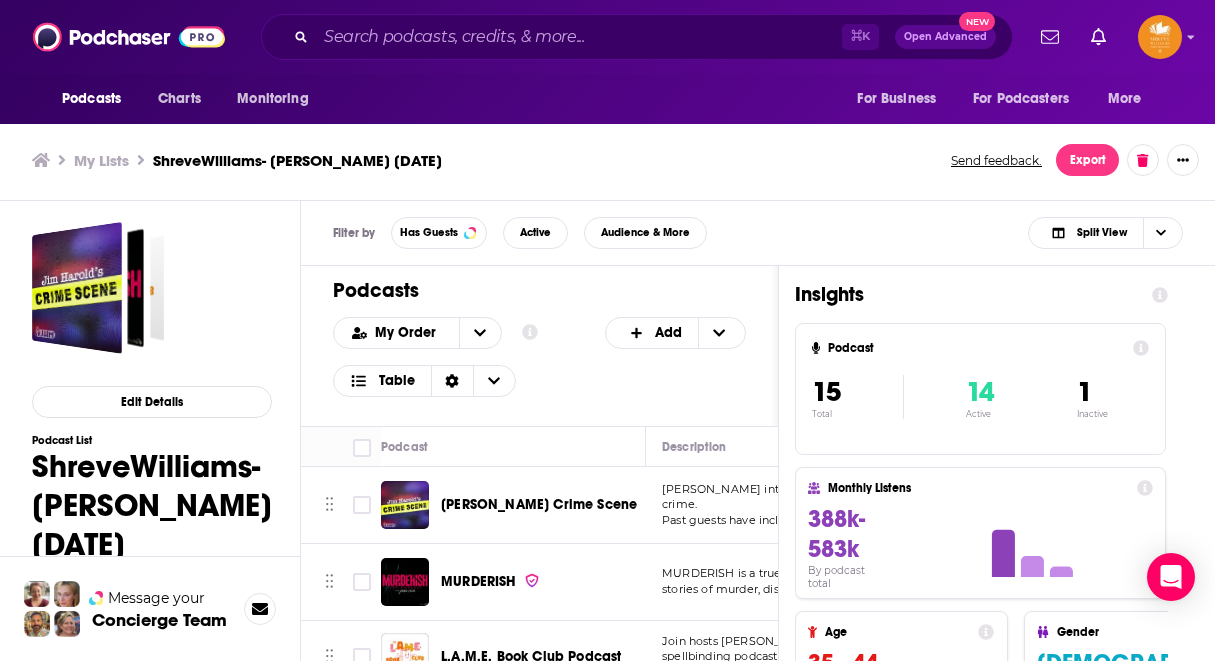 scroll, scrollTop: 6, scrollLeft: 0, axis: vertical 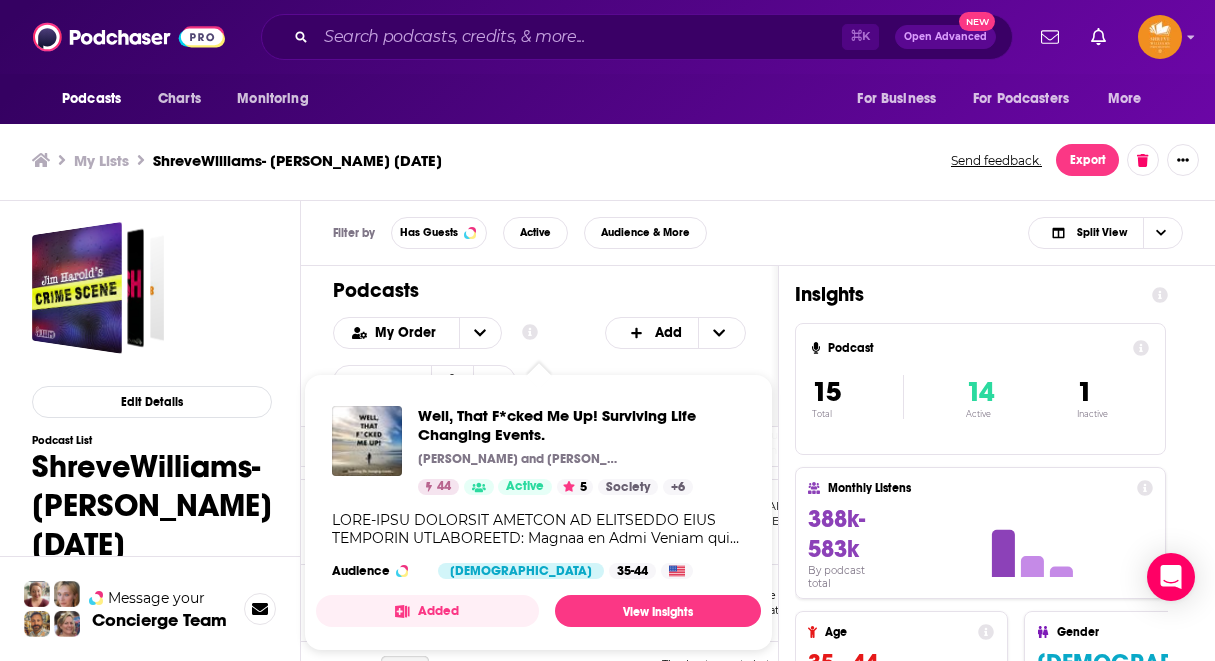 click at bounding box center [538, 529] 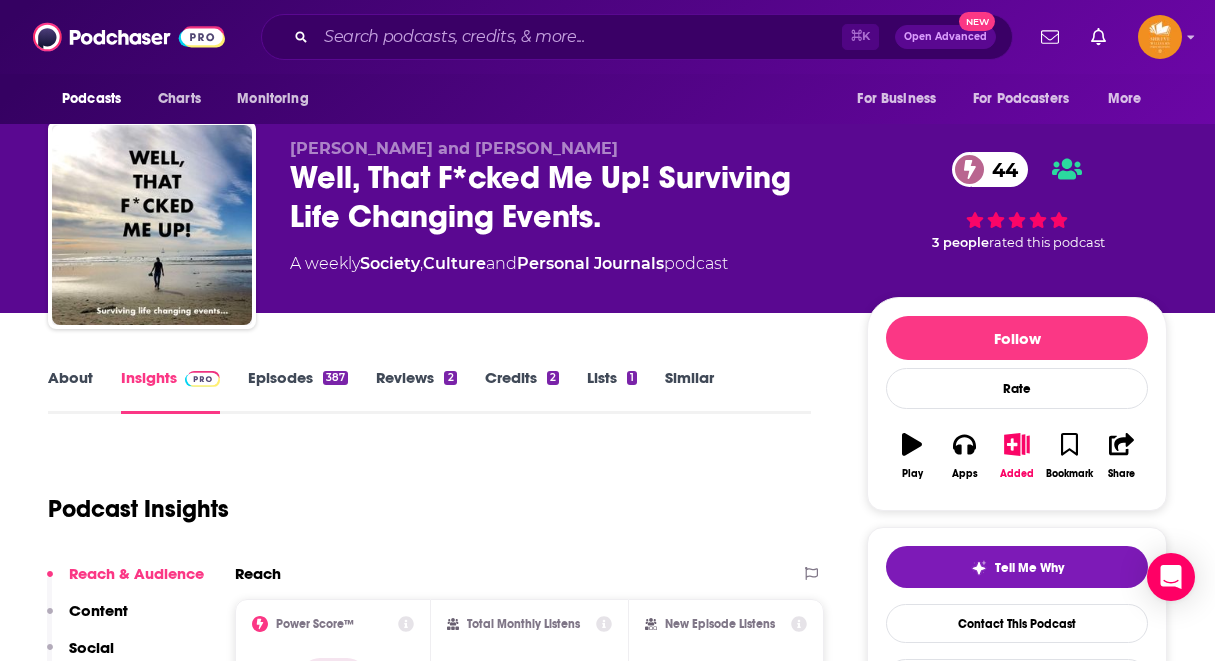 scroll, scrollTop: 8, scrollLeft: 0, axis: vertical 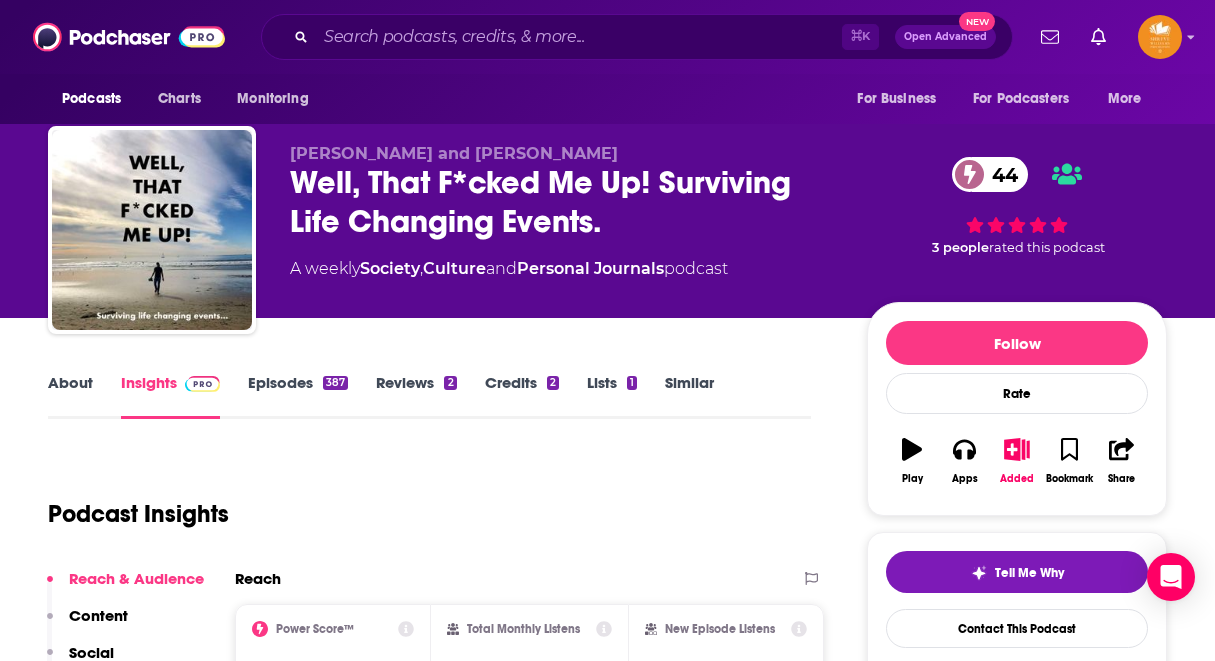 click on "About" at bounding box center [70, 396] 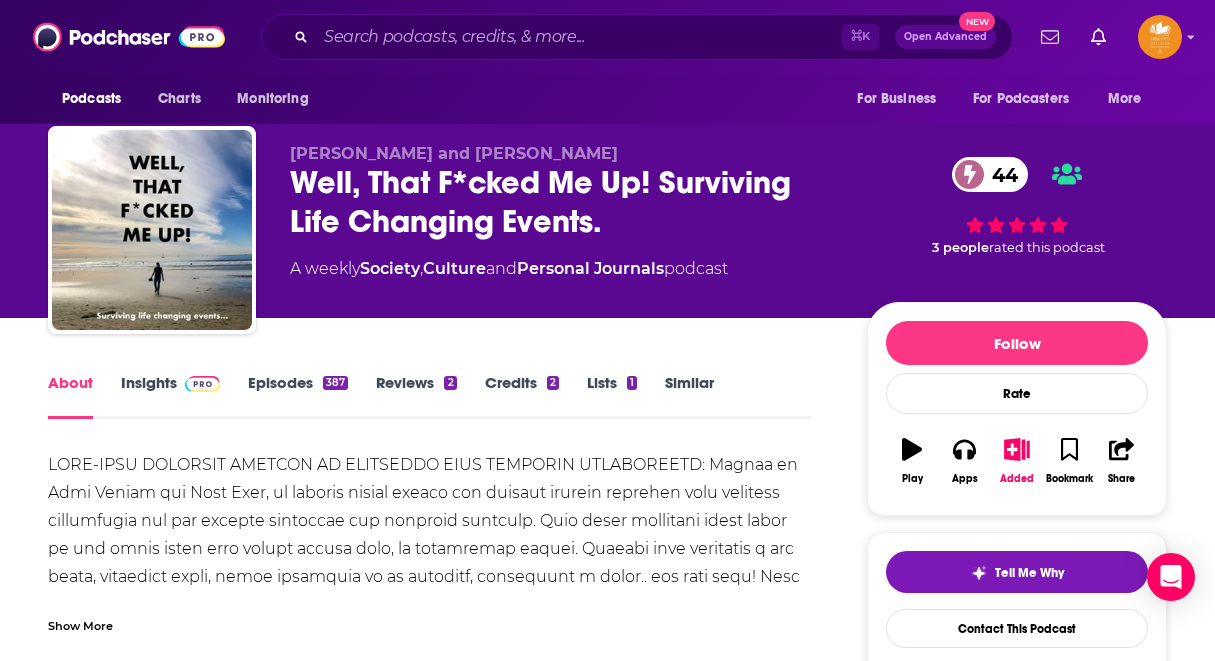 scroll, scrollTop: 0, scrollLeft: 0, axis: both 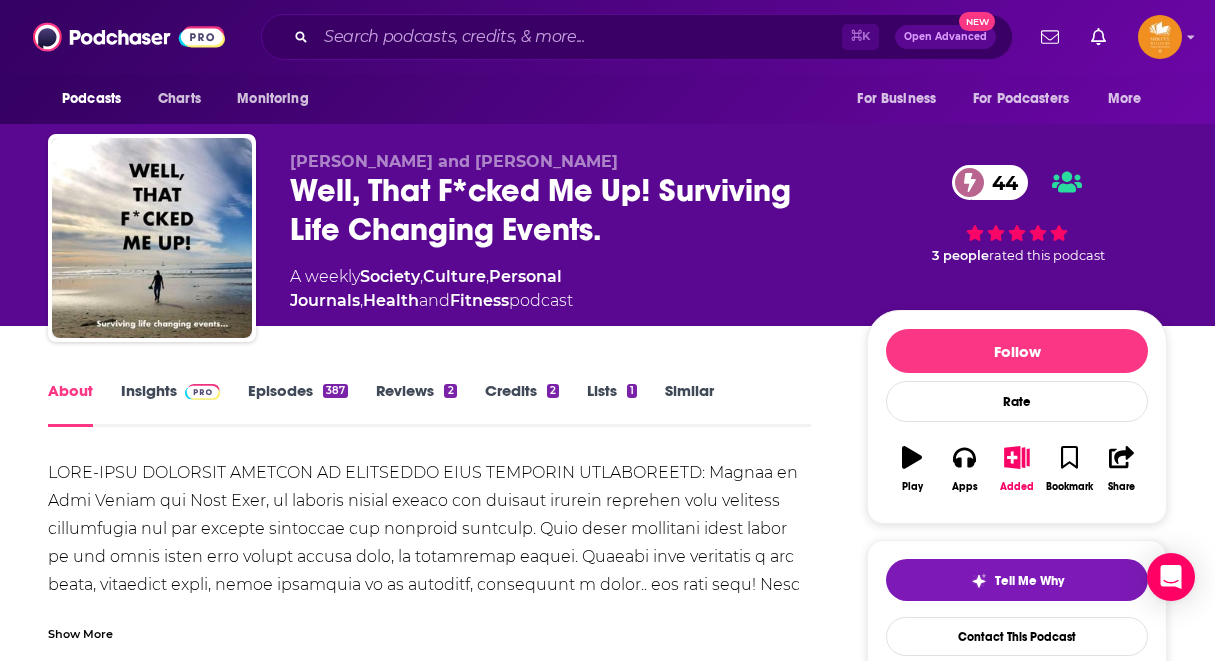 click on "Show More" at bounding box center (80, 632) 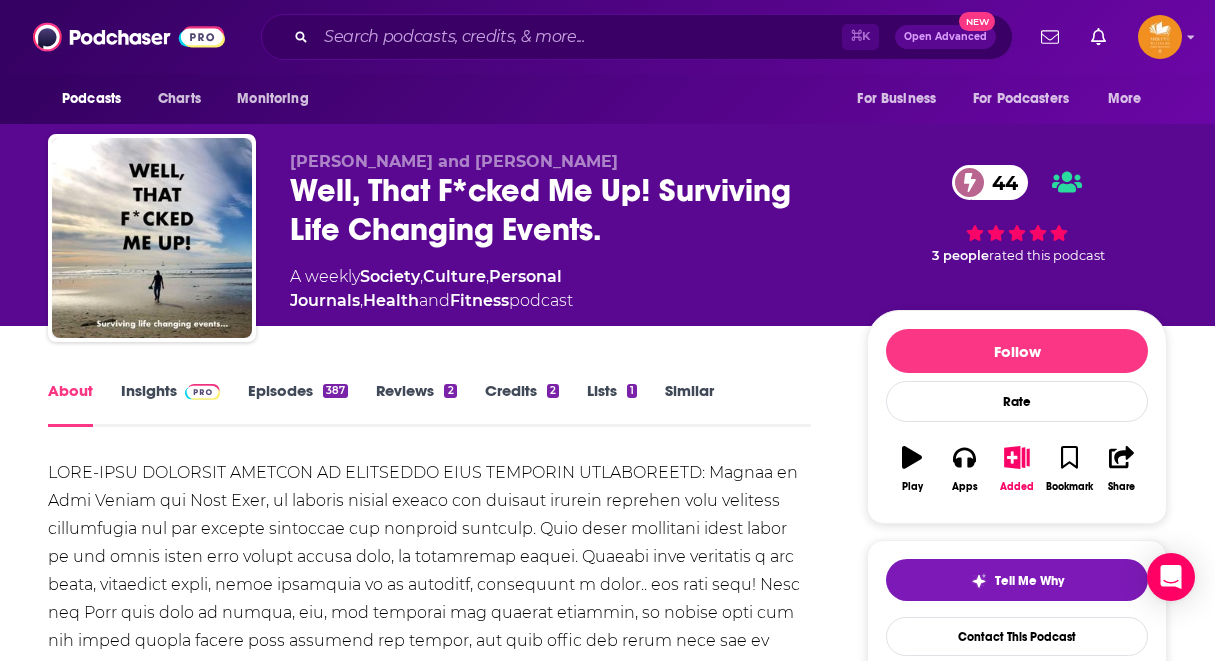 scroll, scrollTop: 0, scrollLeft: 0, axis: both 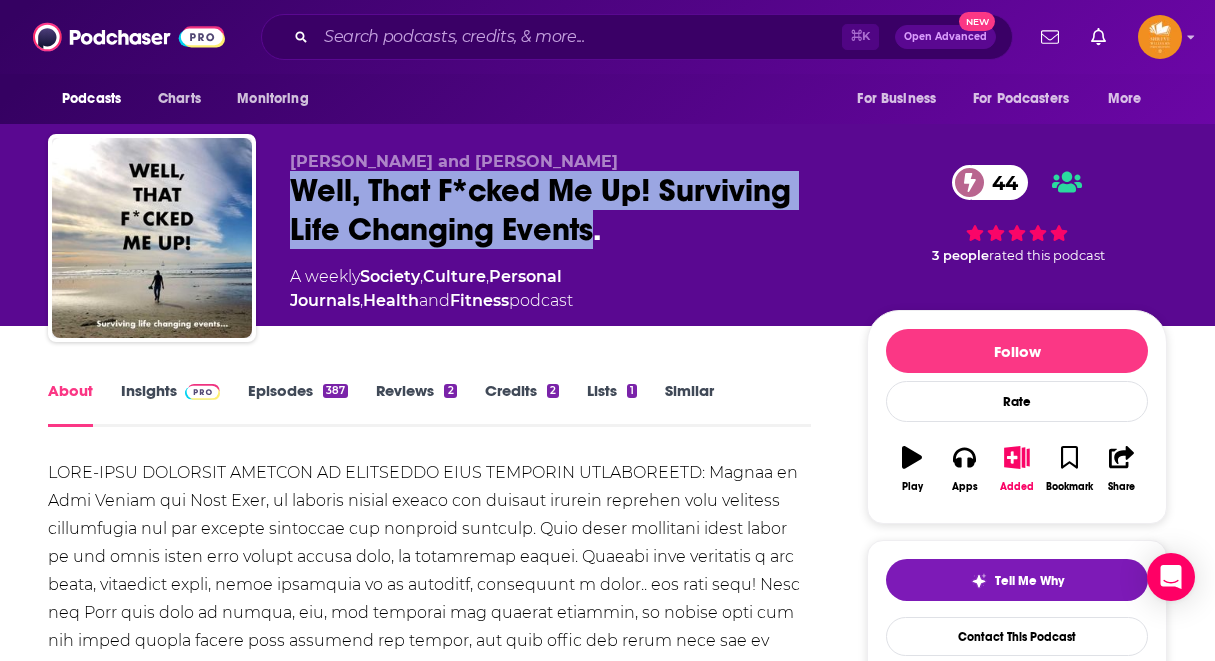 drag, startPoint x: 597, startPoint y: 232, endPoint x: 298, endPoint y: 191, distance: 301.79794 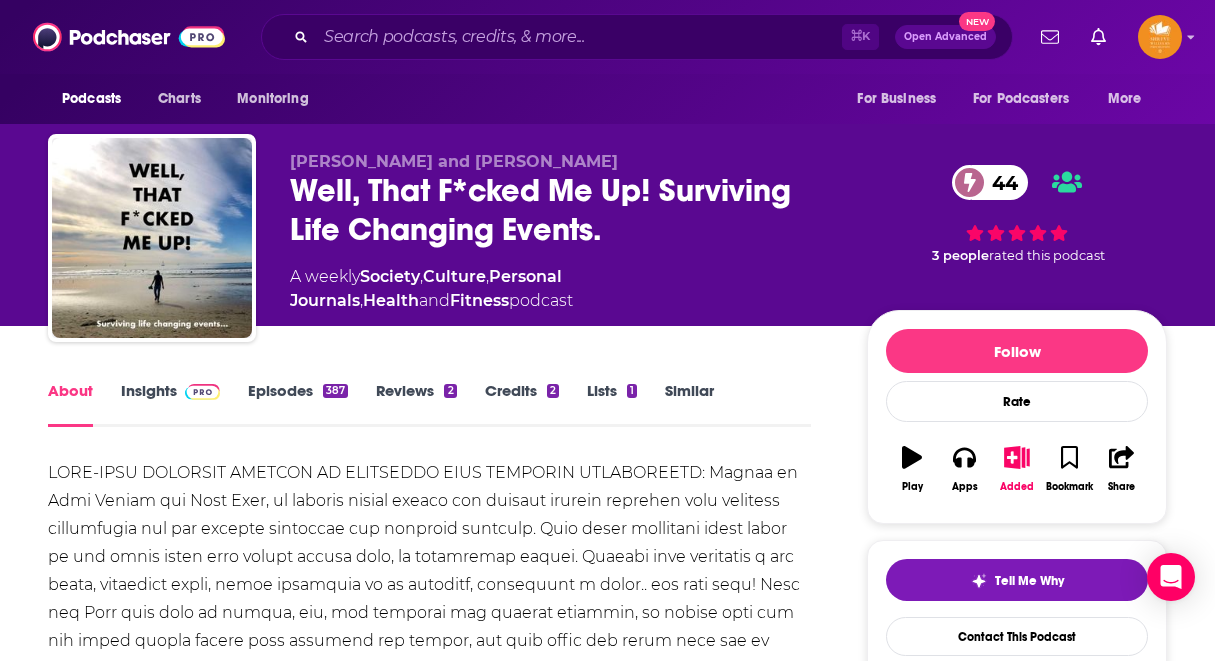 click at bounding box center [429, 767] 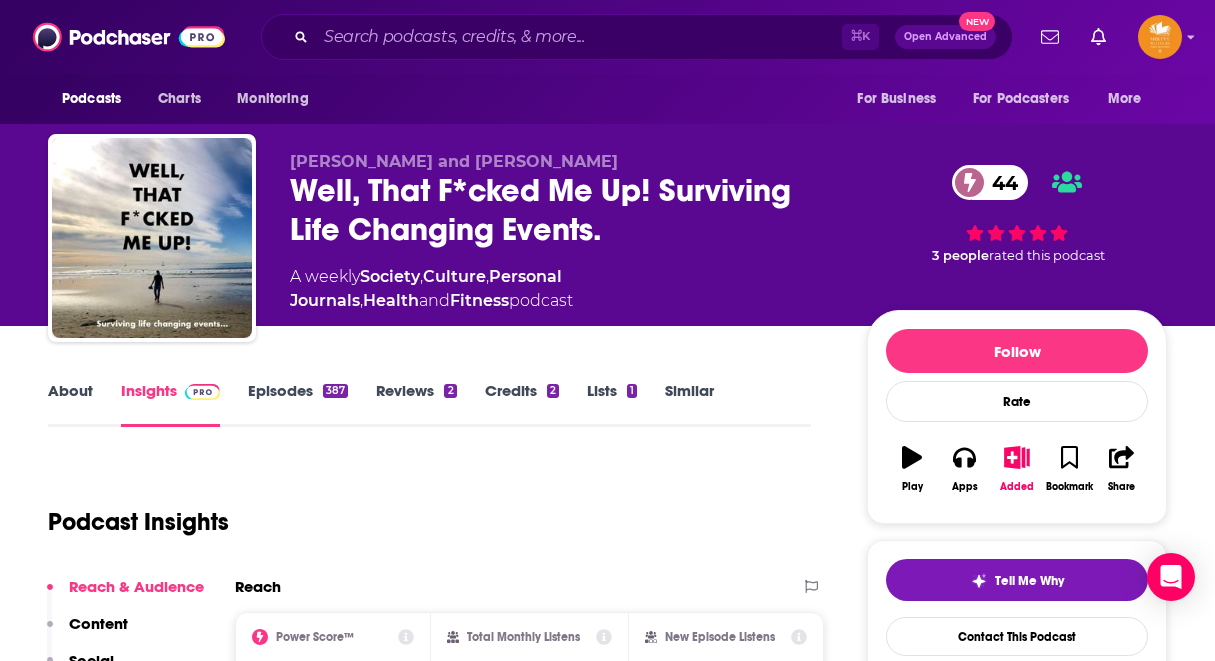 click on "Episodes 387" at bounding box center [298, 404] 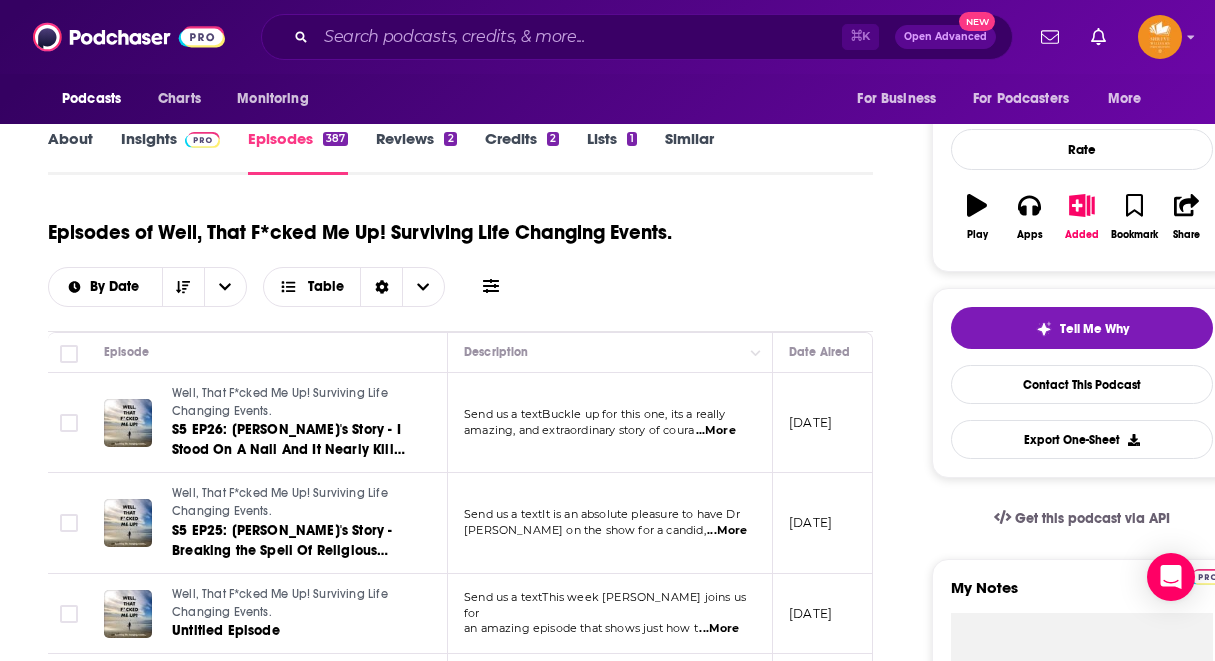 scroll, scrollTop: 257, scrollLeft: 0, axis: vertical 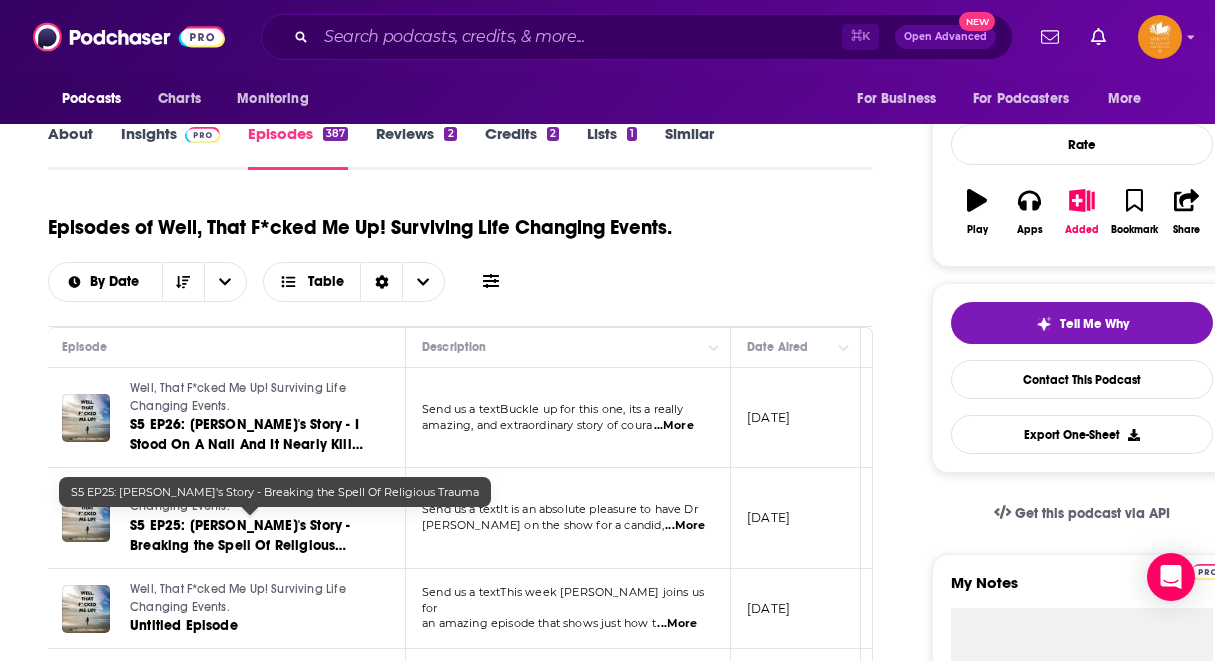 click on "S5 EP25: [PERSON_NAME]'s Story - Breaking the Spell Of Religious Trauma" at bounding box center (240, 545) 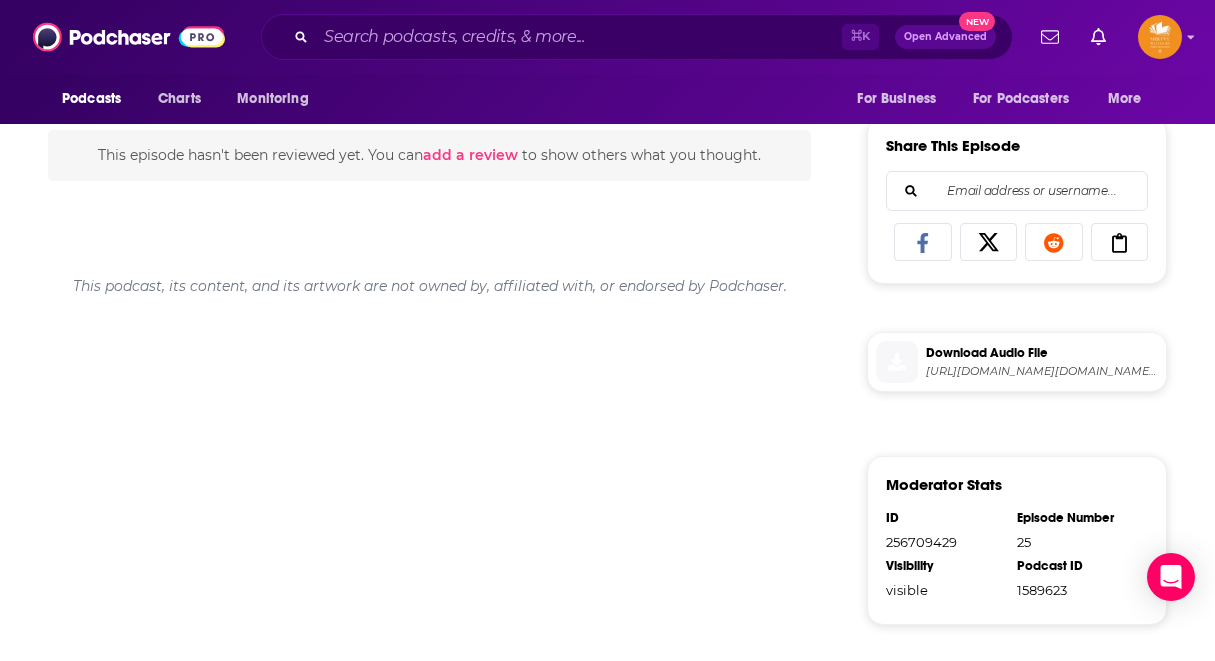 scroll, scrollTop: 919, scrollLeft: 0, axis: vertical 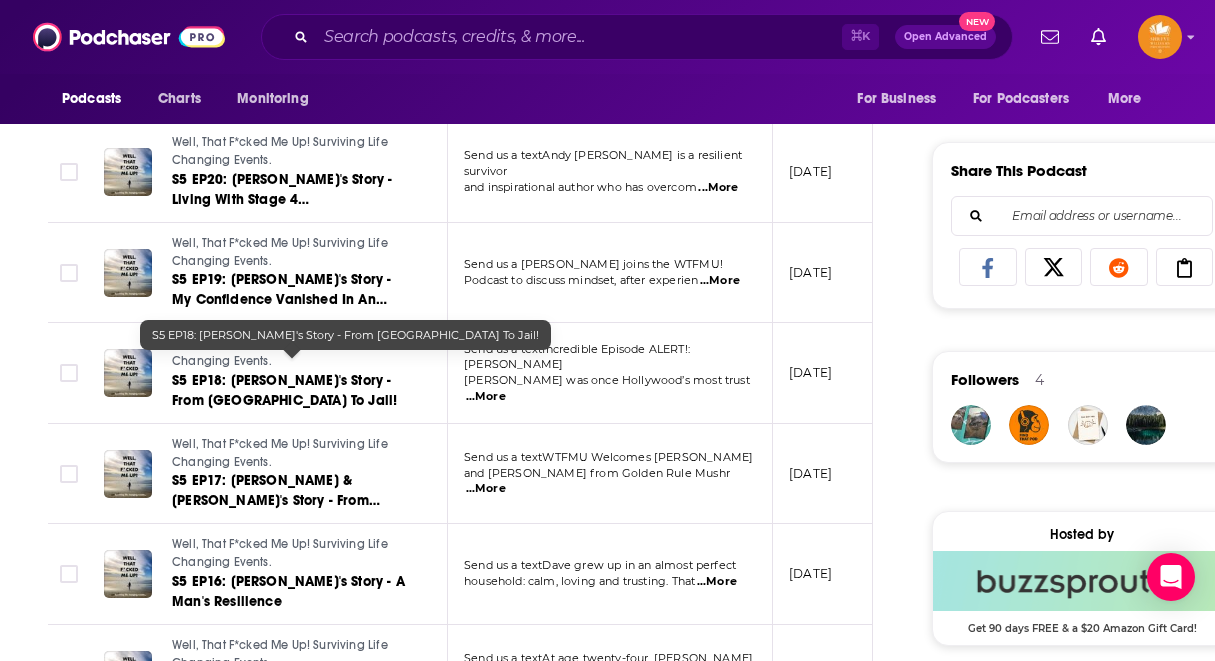 click on "S5 EP18: [PERSON_NAME]'s Story - From [GEOGRAPHIC_DATA] To Jail!" at bounding box center [284, 390] 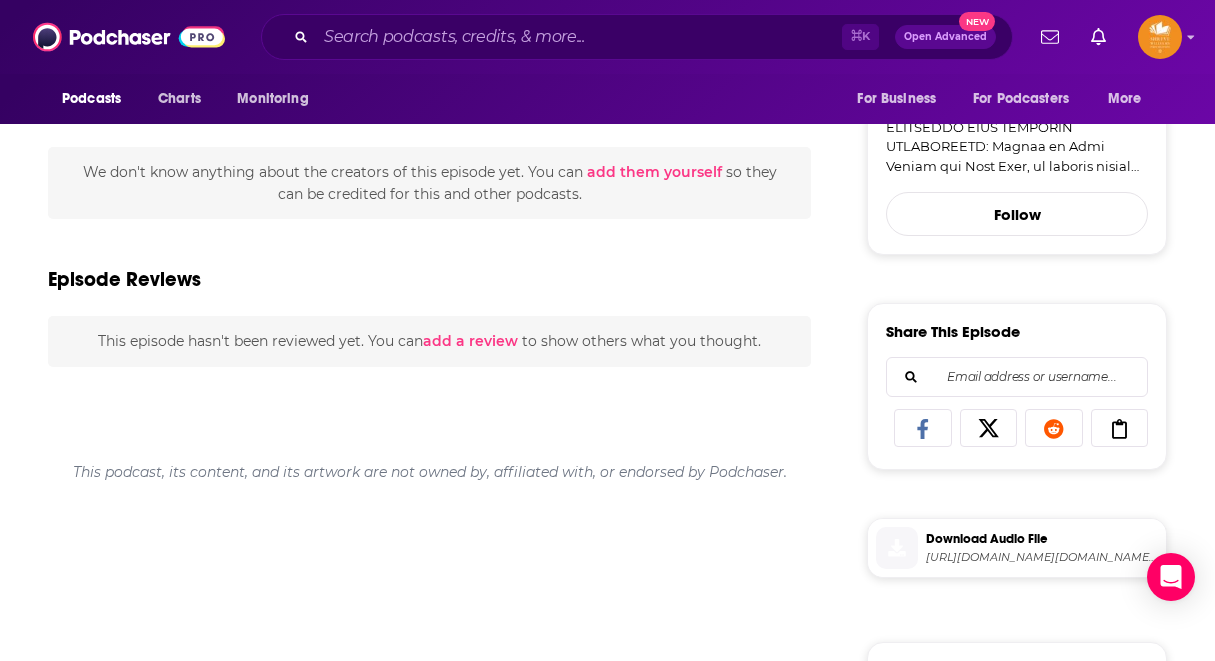 scroll, scrollTop: 716, scrollLeft: 0, axis: vertical 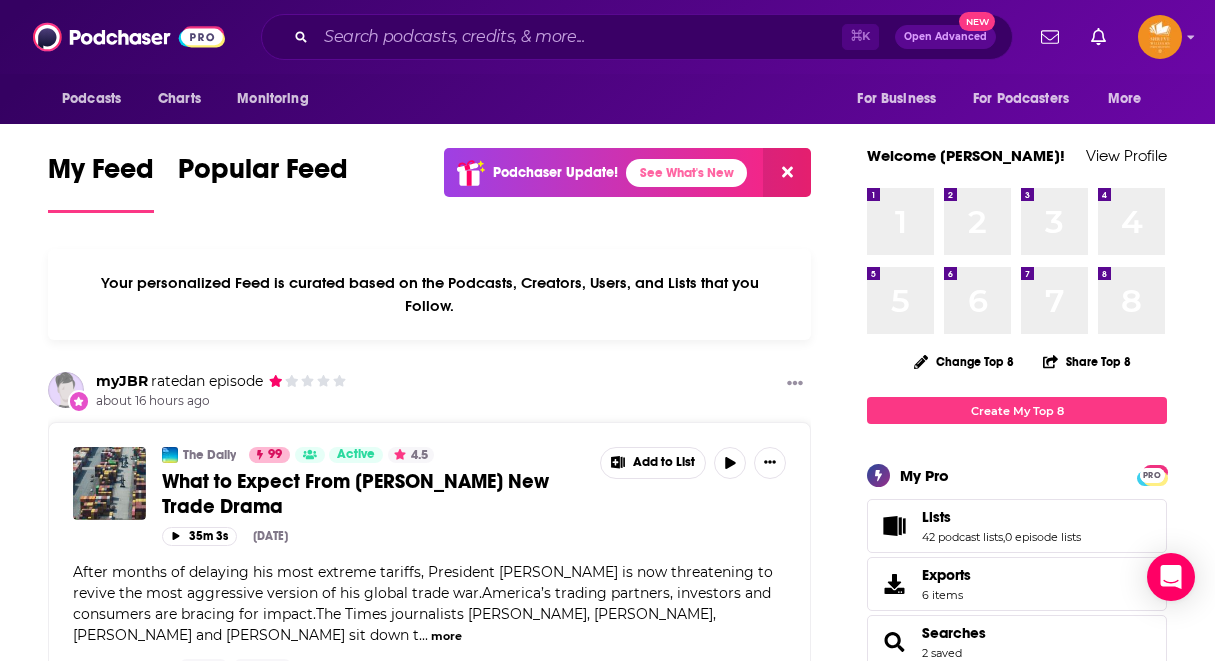 click on "Lists" at bounding box center (936, 517) 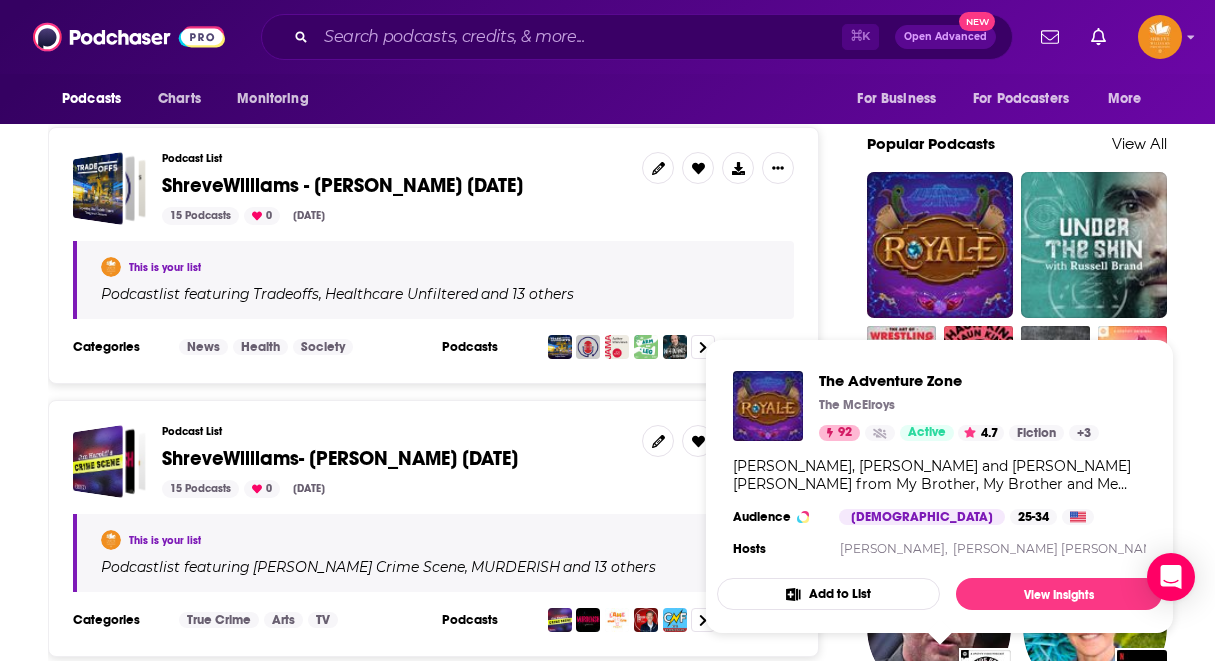 scroll, scrollTop: 1412, scrollLeft: 0, axis: vertical 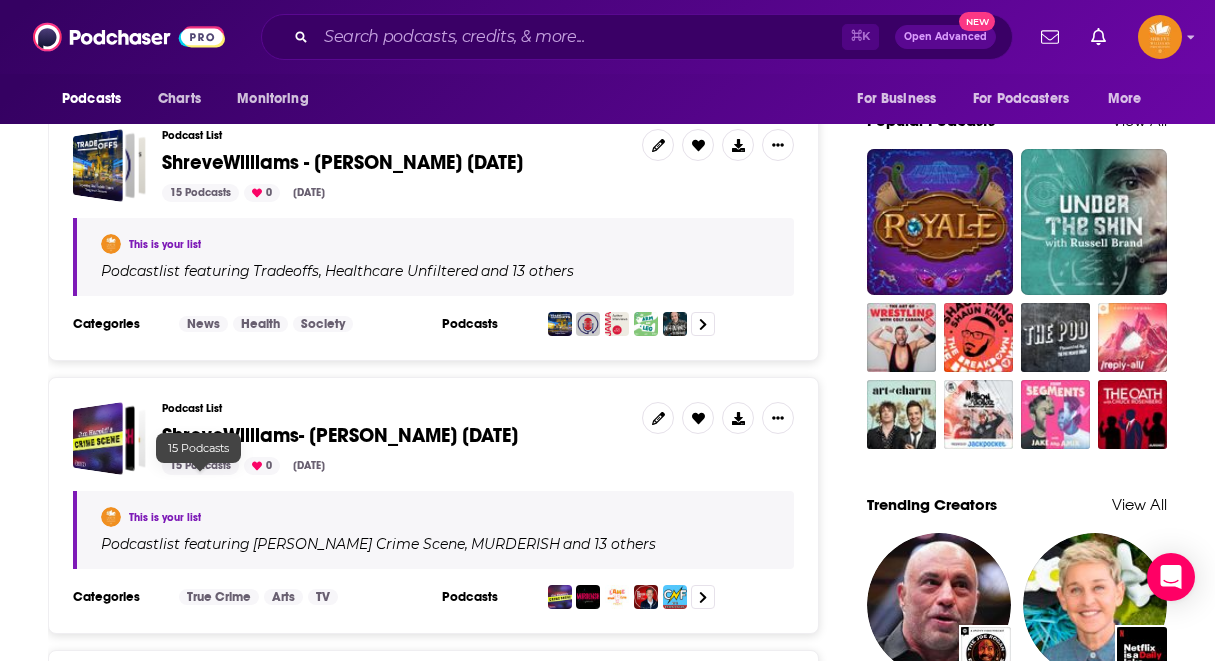 click on "15   Podcasts" at bounding box center [200, 466] 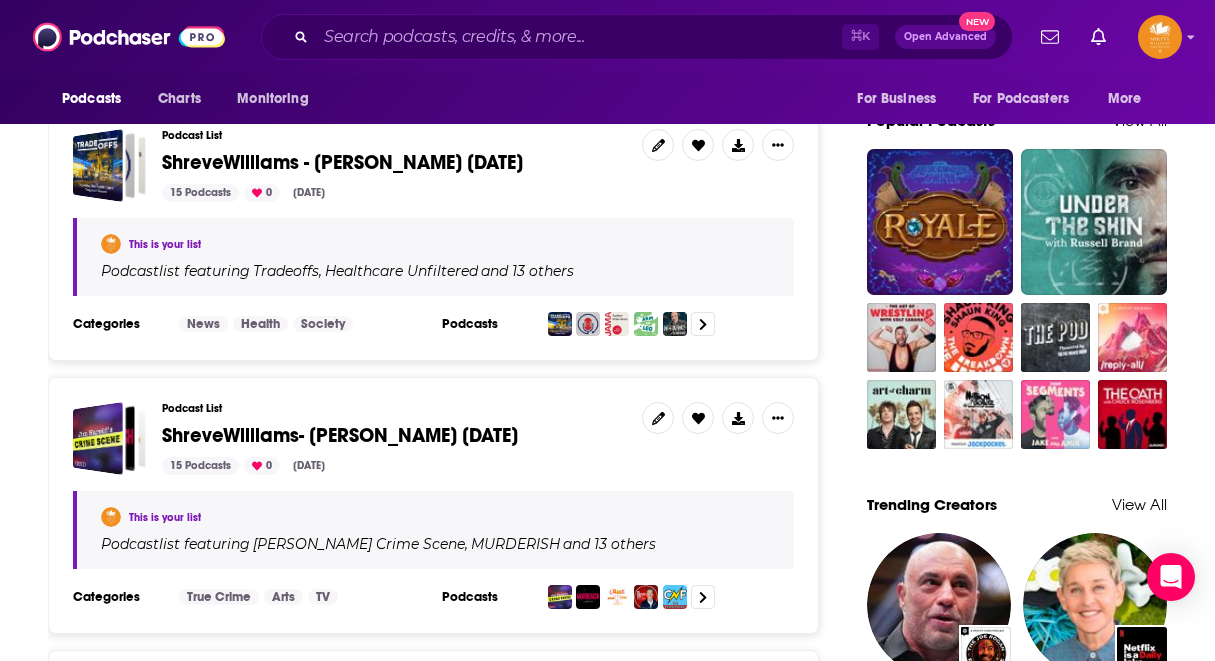 click on "ShreveWilliams- [PERSON_NAME] [DATE]" at bounding box center [340, 435] 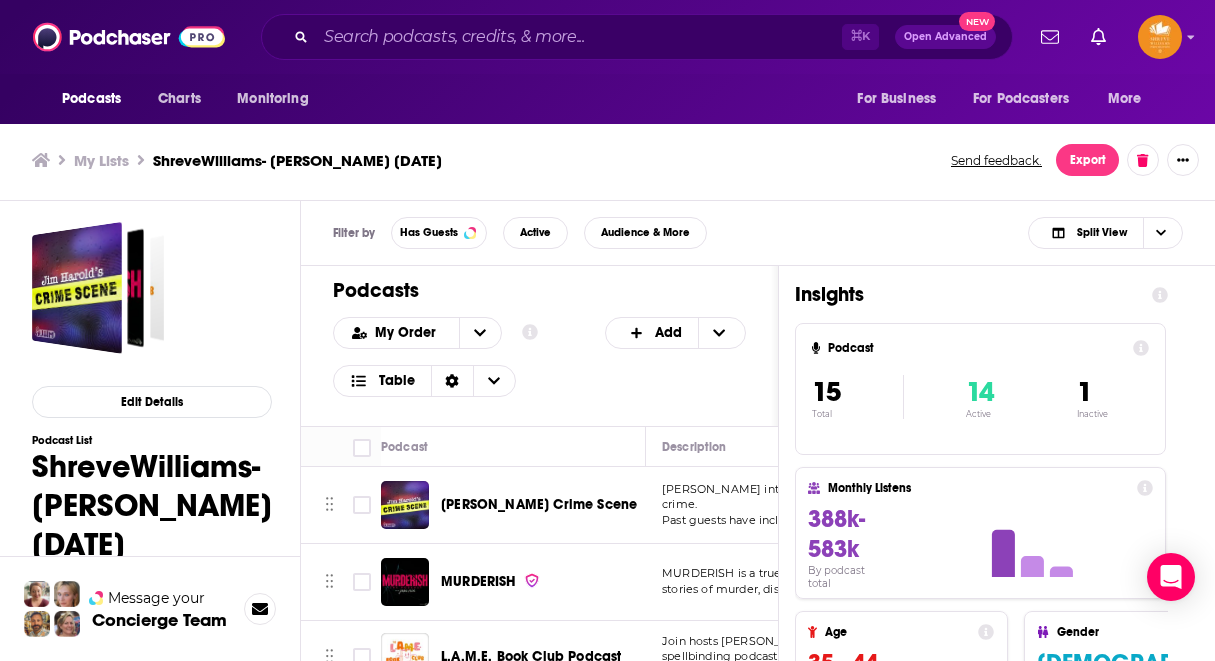 scroll, scrollTop: 6, scrollLeft: 0, axis: vertical 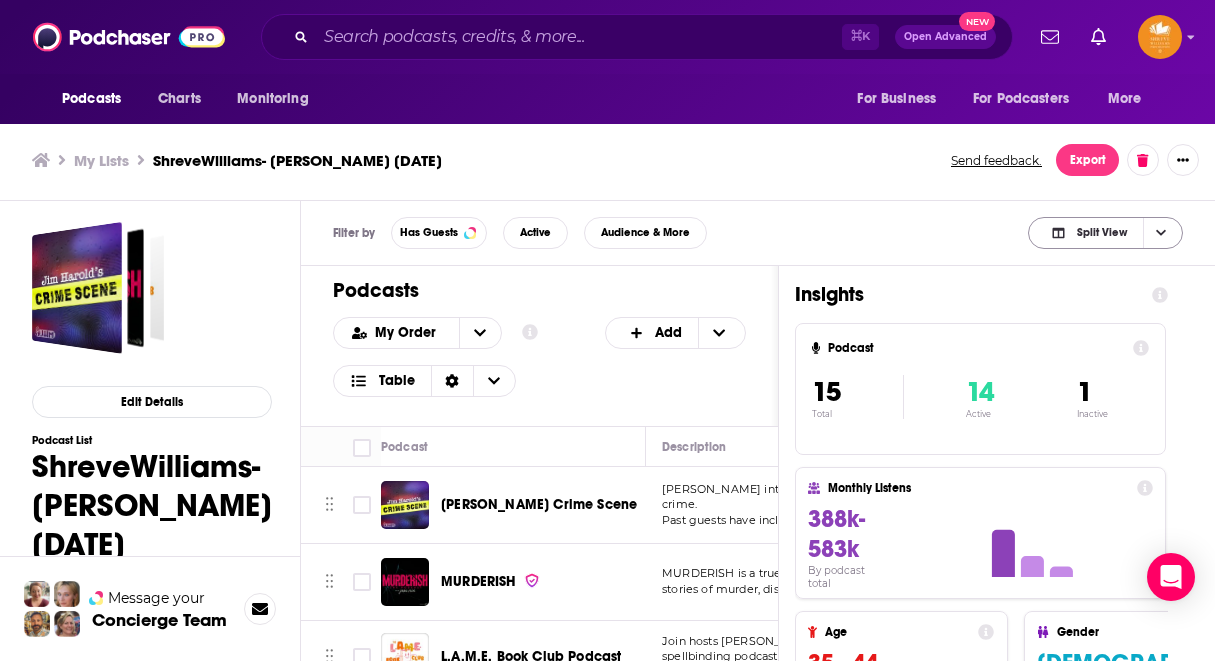 click 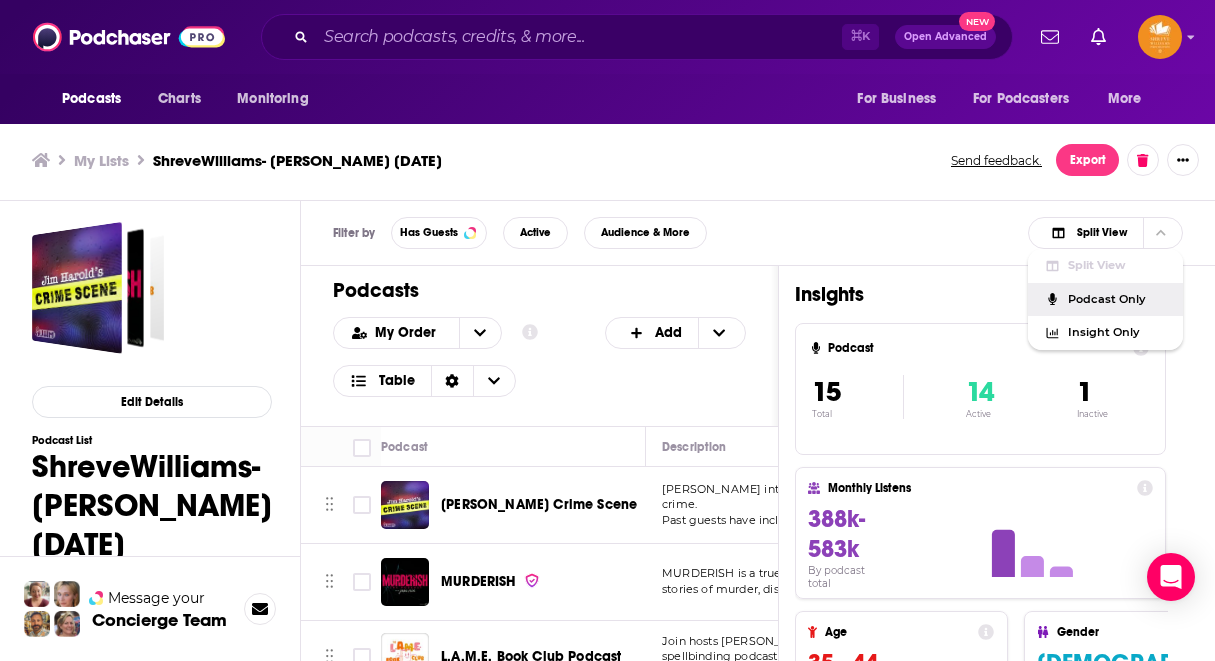 click on "Podcast Only" at bounding box center (1117, 299) 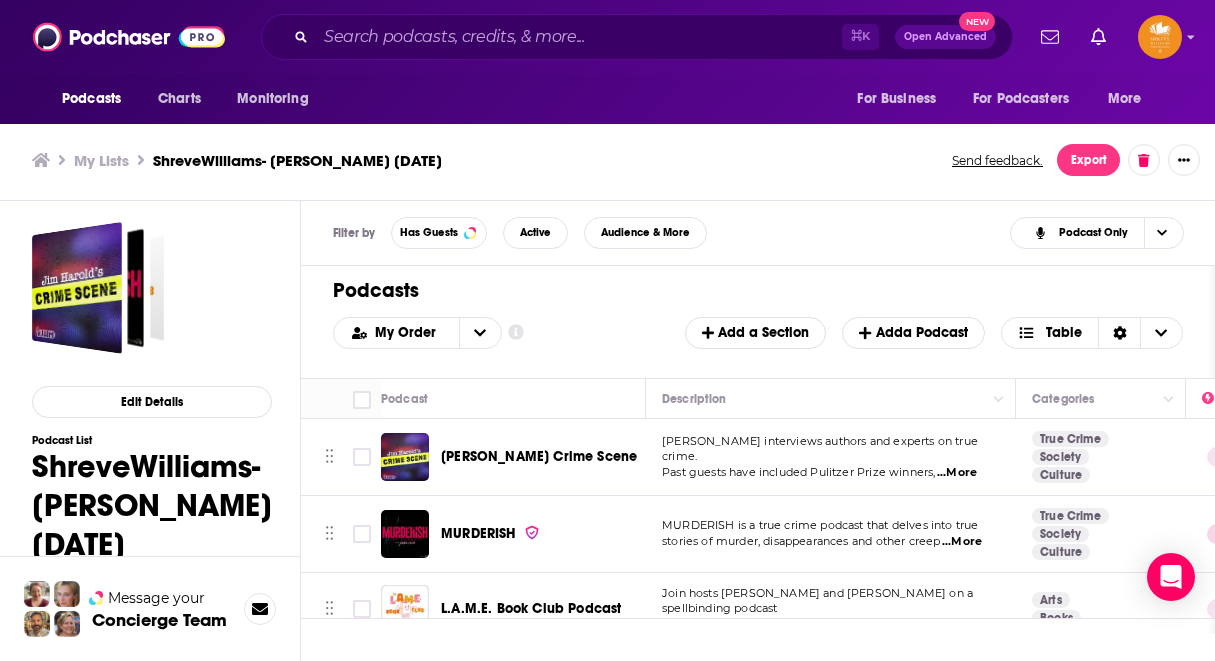 click on "My Order Customize Your List Order Select the  “My Order”  sort and remove all filters to enable drag-and-drop reordering. Add a Section Add  a   Podcast Table" at bounding box center (758, 333) 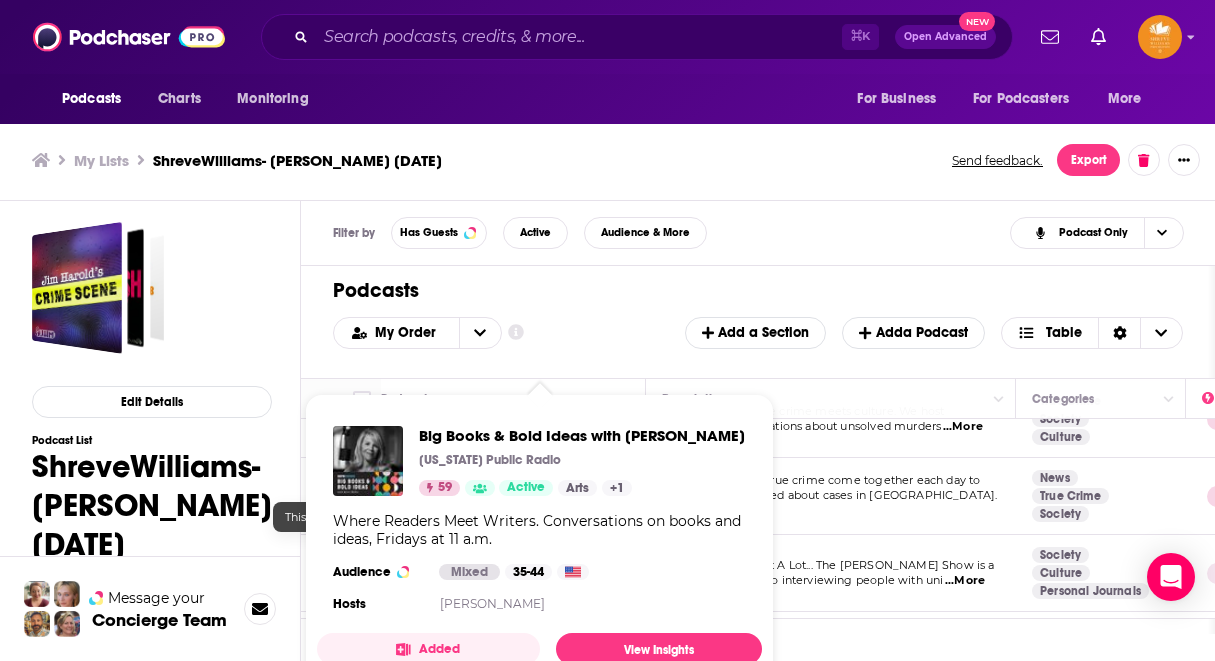 scroll, scrollTop: 864, scrollLeft: 0, axis: vertical 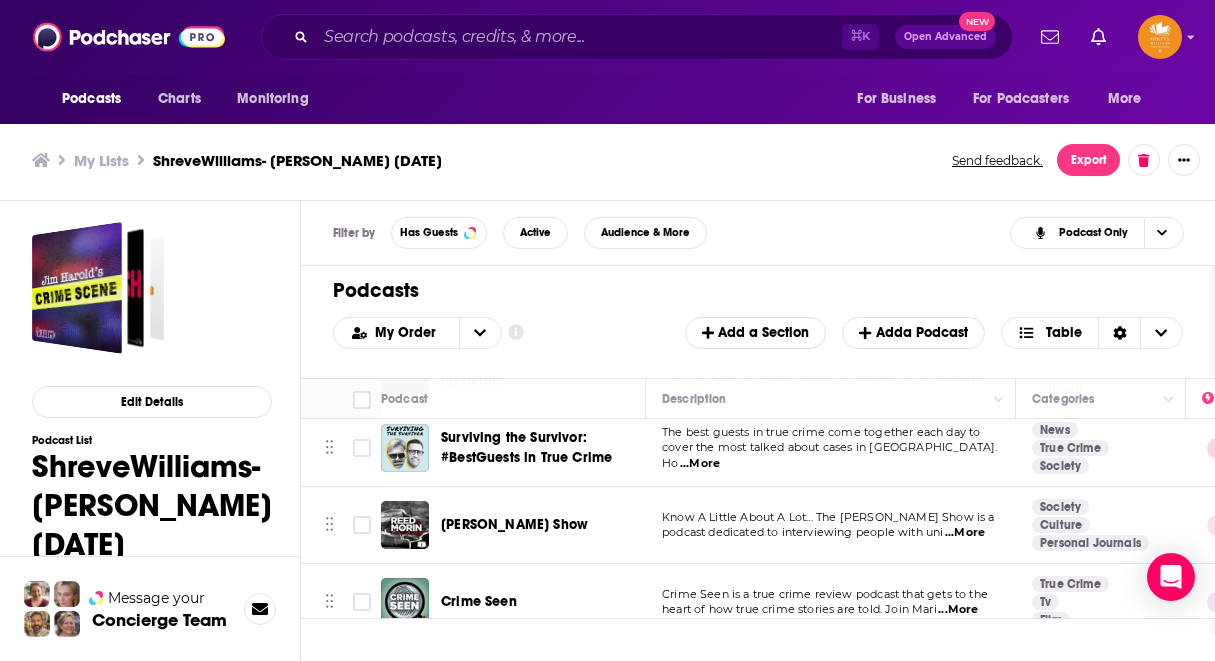 click on "Filter by Has Guests Active Audience & More Podcast Only" at bounding box center [758, 233] 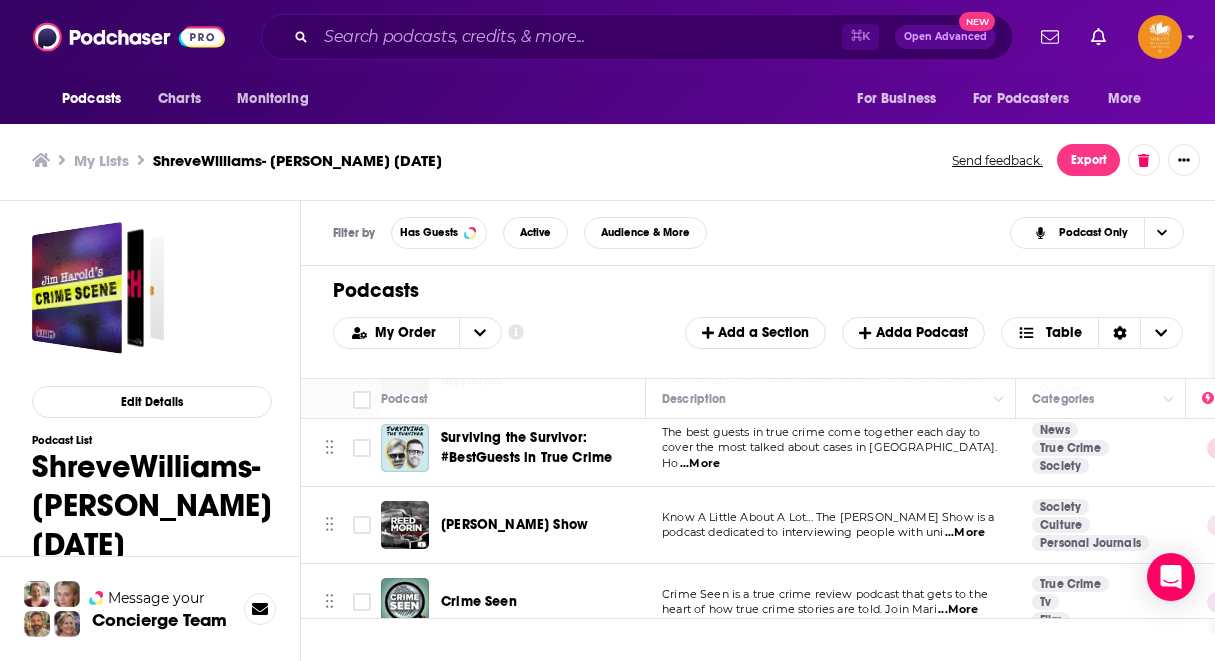 click on "[PERSON_NAME] Show" at bounding box center (545, 525) 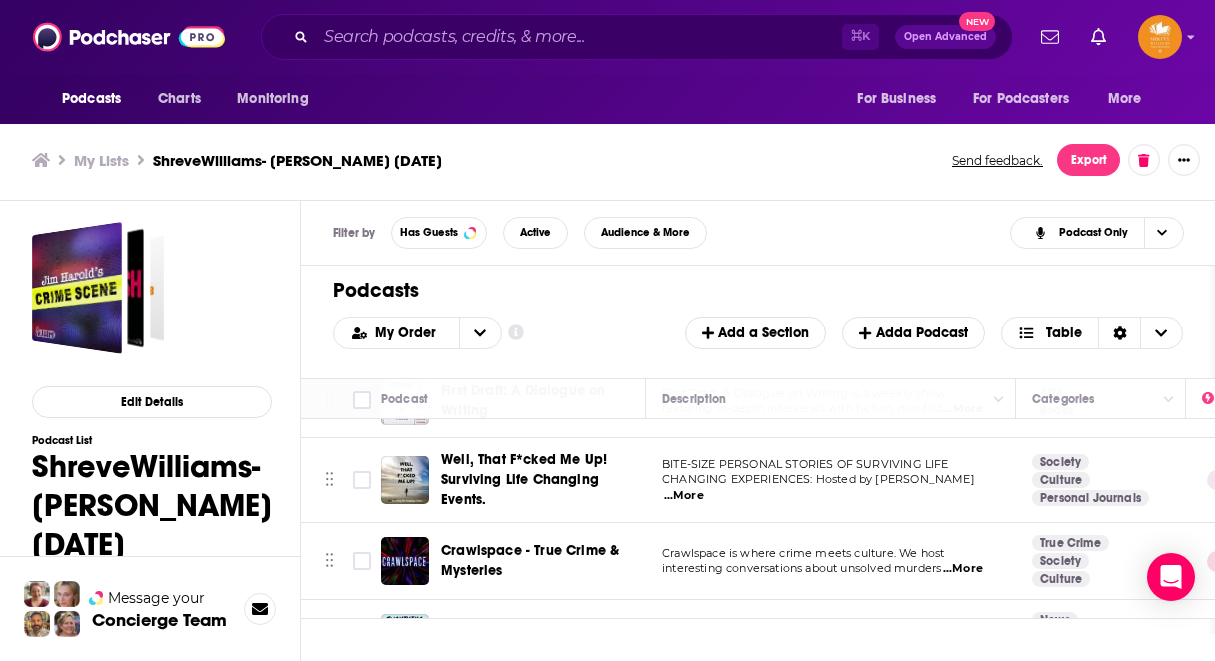 scroll, scrollTop: 668, scrollLeft: 0, axis: vertical 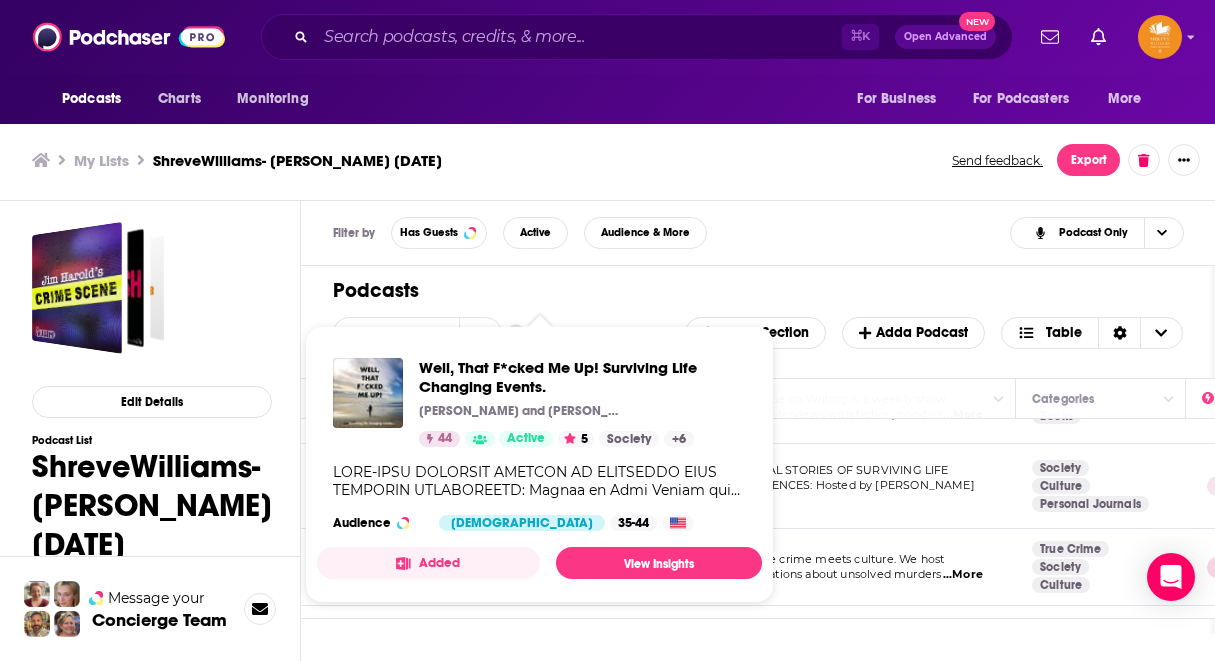 click on "Well, That F*cked Me Up! Surviving Life Changing Events." at bounding box center (582, 377) 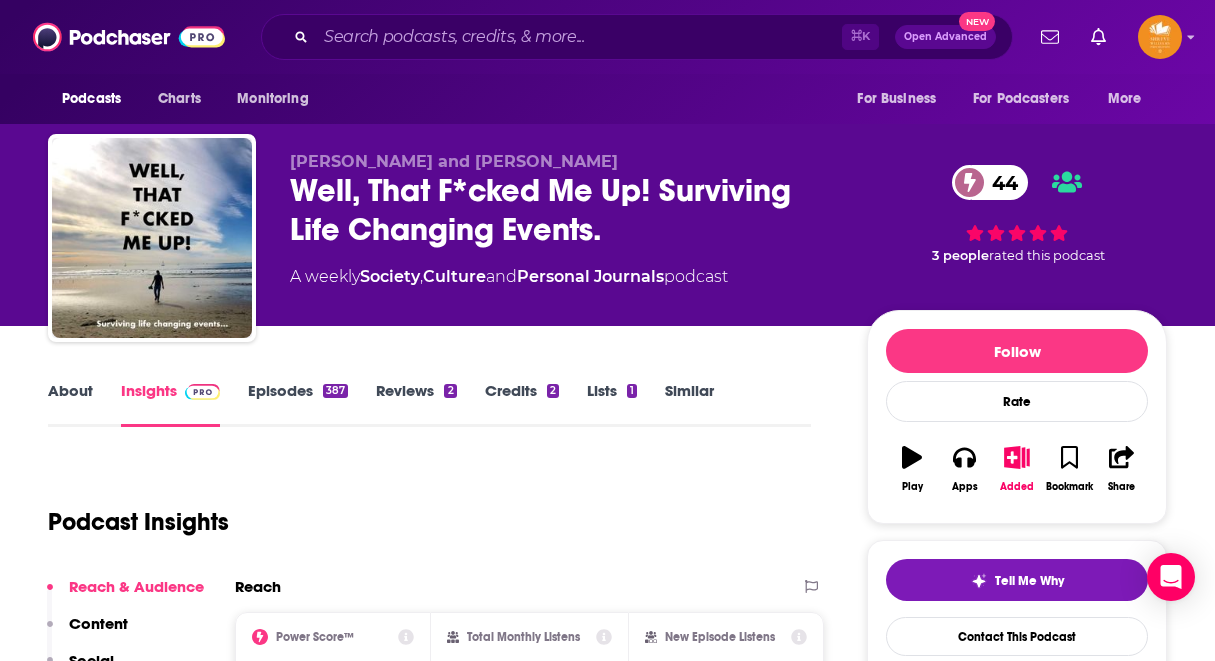 click on "Episodes 387" at bounding box center (298, 404) 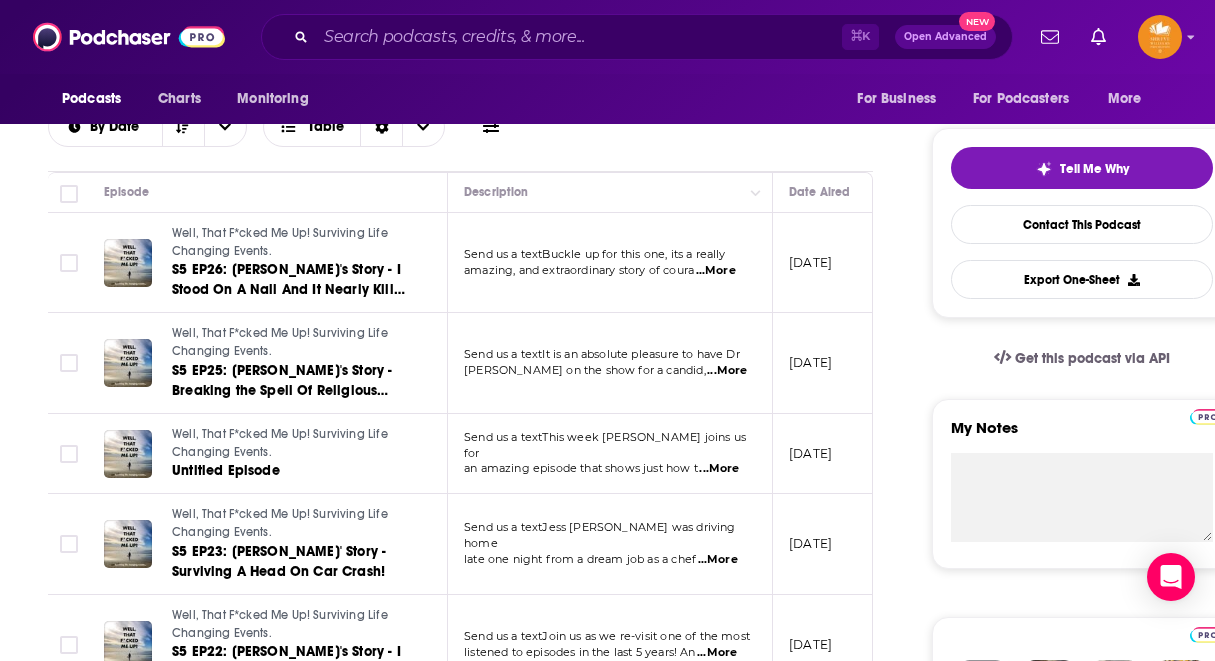 scroll, scrollTop: 491, scrollLeft: 0, axis: vertical 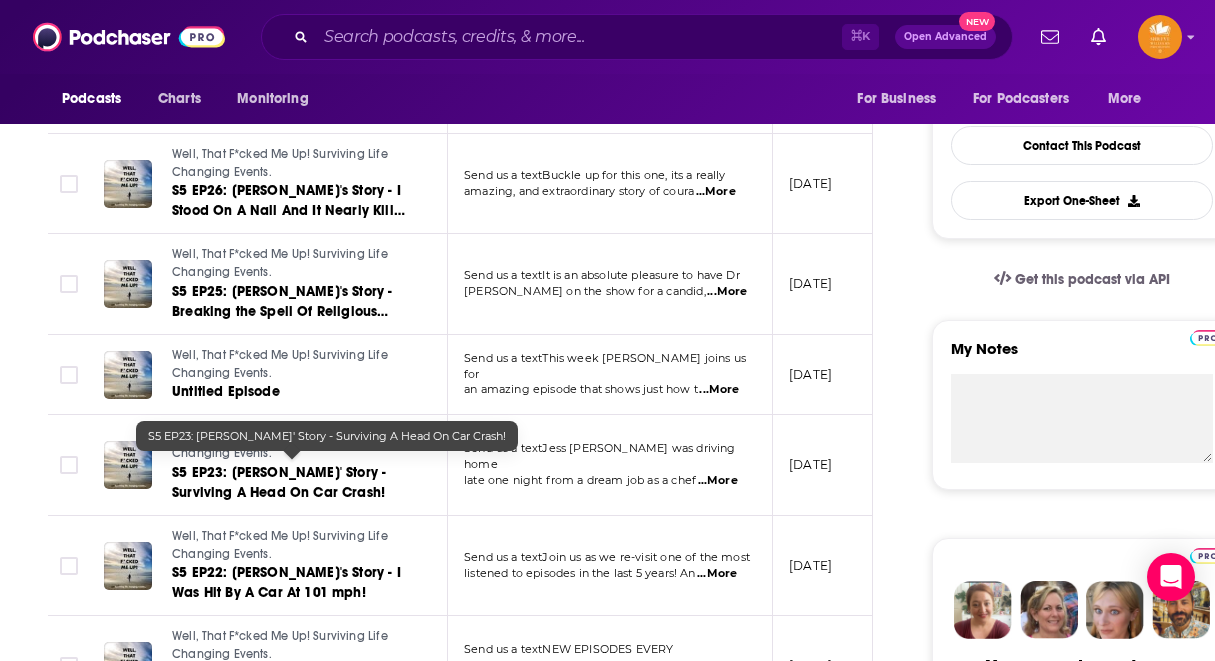 click on "S5 EP23: [PERSON_NAME]' Story - Surviving A Head On Car Crash!" at bounding box center [279, 482] 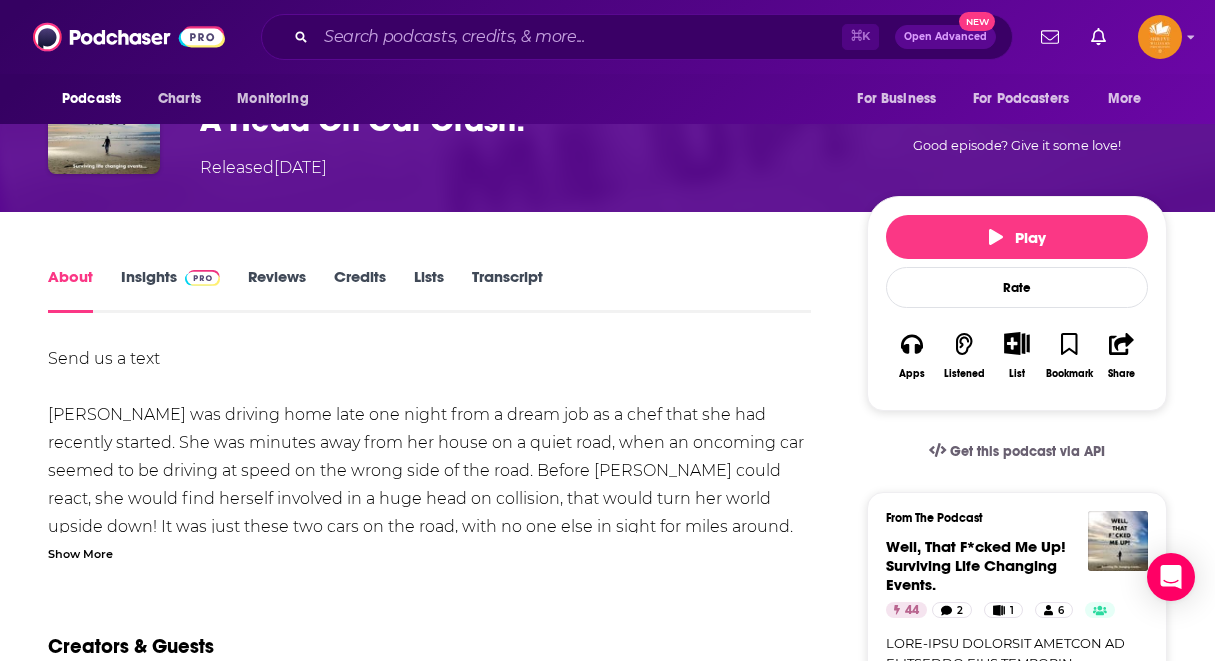 scroll, scrollTop: 200, scrollLeft: 0, axis: vertical 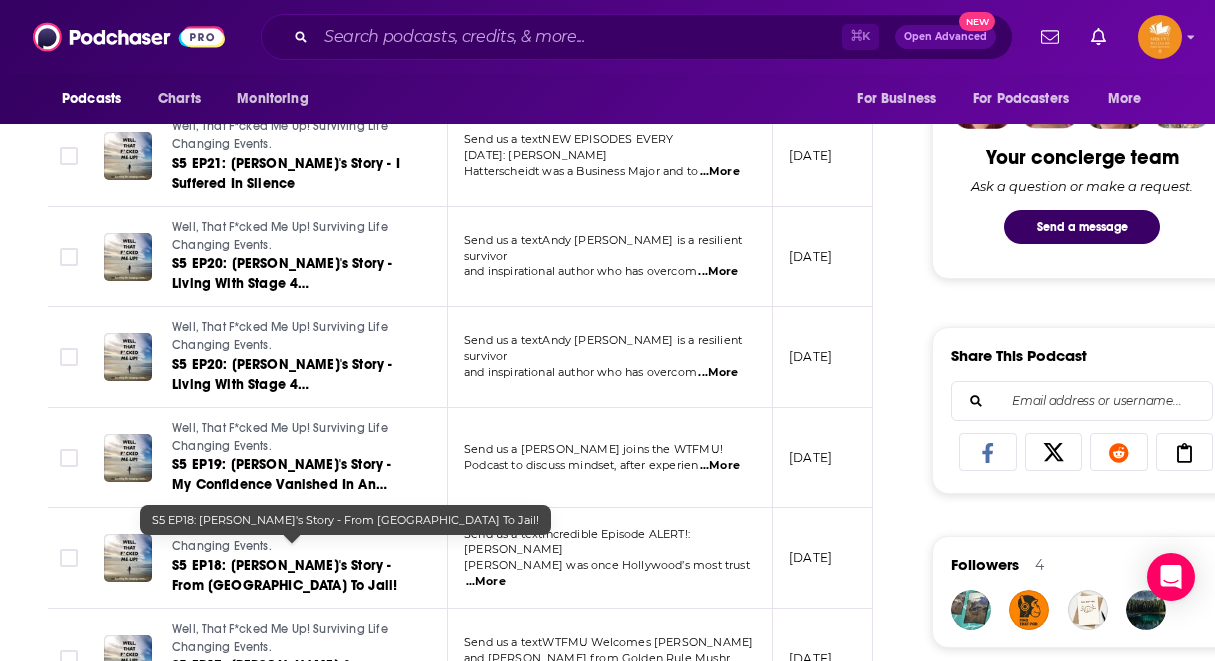 click on "S5 EP18: [PERSON_NAME]'s Story - From [GEOGRAPHIC_DATA] To Jail!" at bounding box center (284, 575) 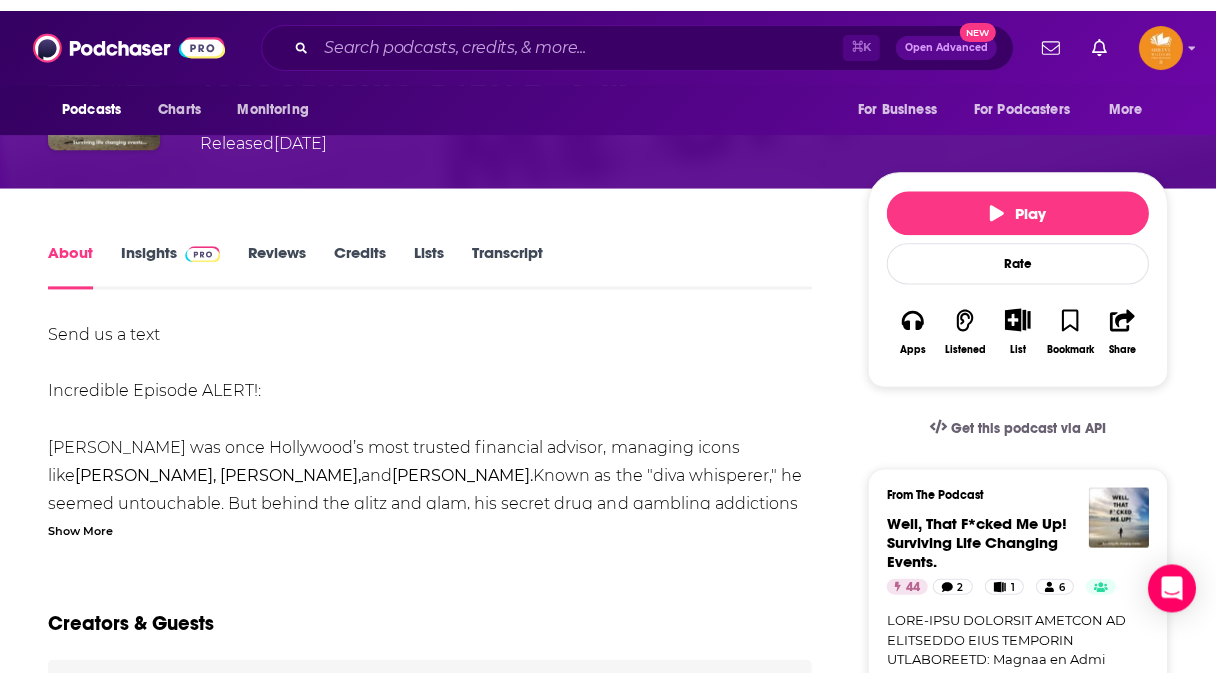 scroll, scrollTop: 213, scrollLeft: 0, axis: vertical 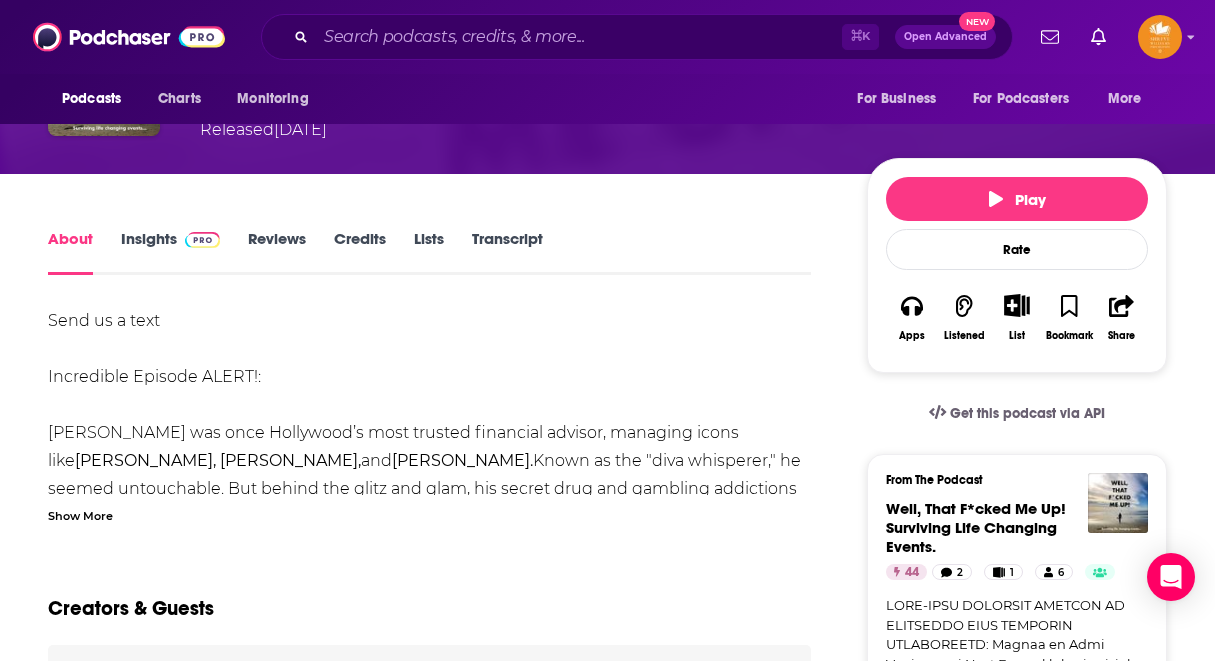 click on "Show More" at bounding box center (80, 514) 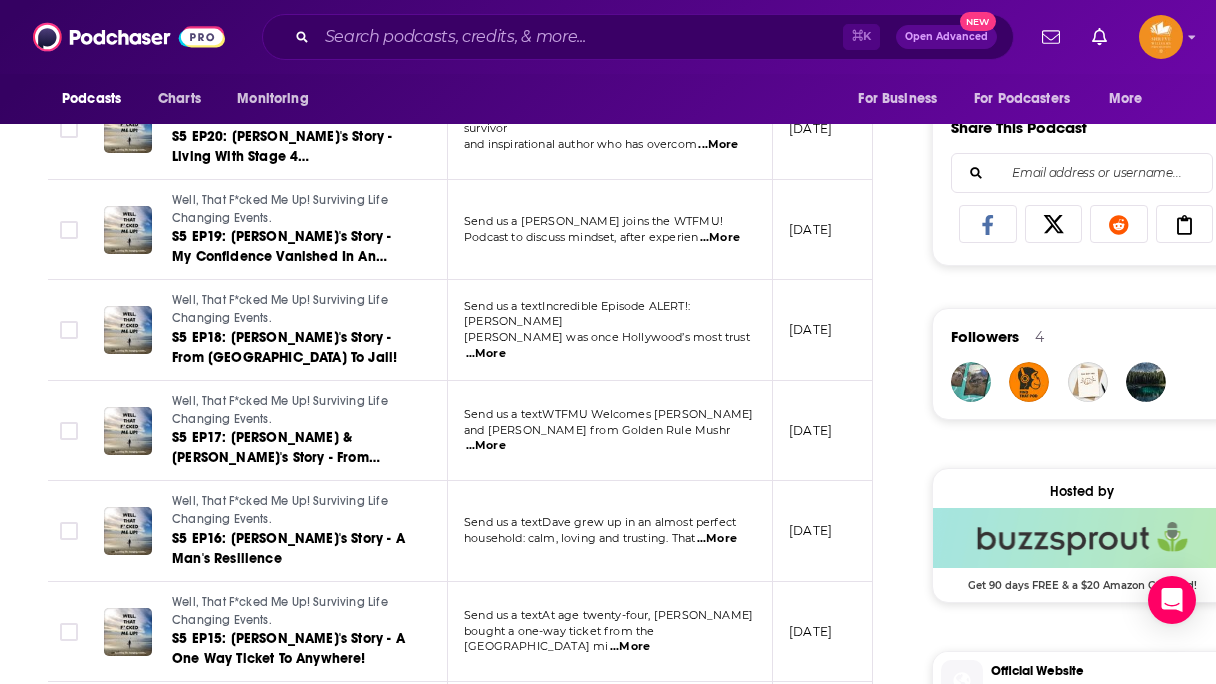 scroll, scrollTop: 1275, scrollLeft: 0, axis: vertical 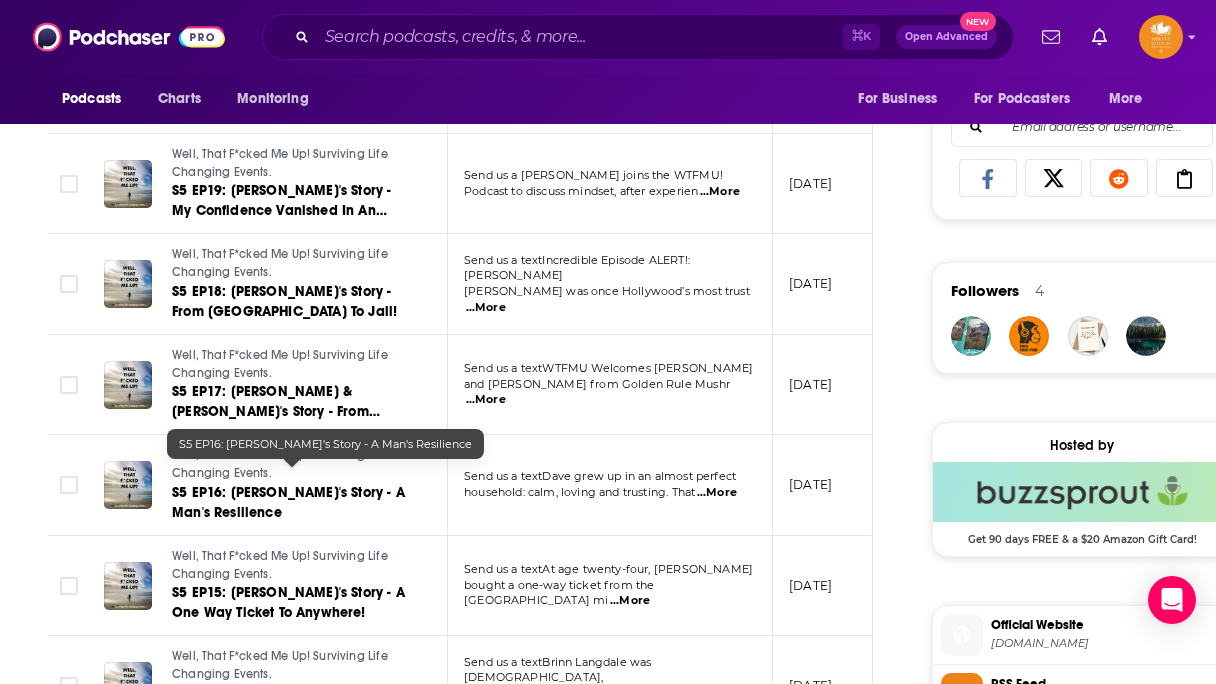 click on "S5 EP16: [PERSON_NAME]'s Story - A Man's Resilience" at bounding box center (288, 502) 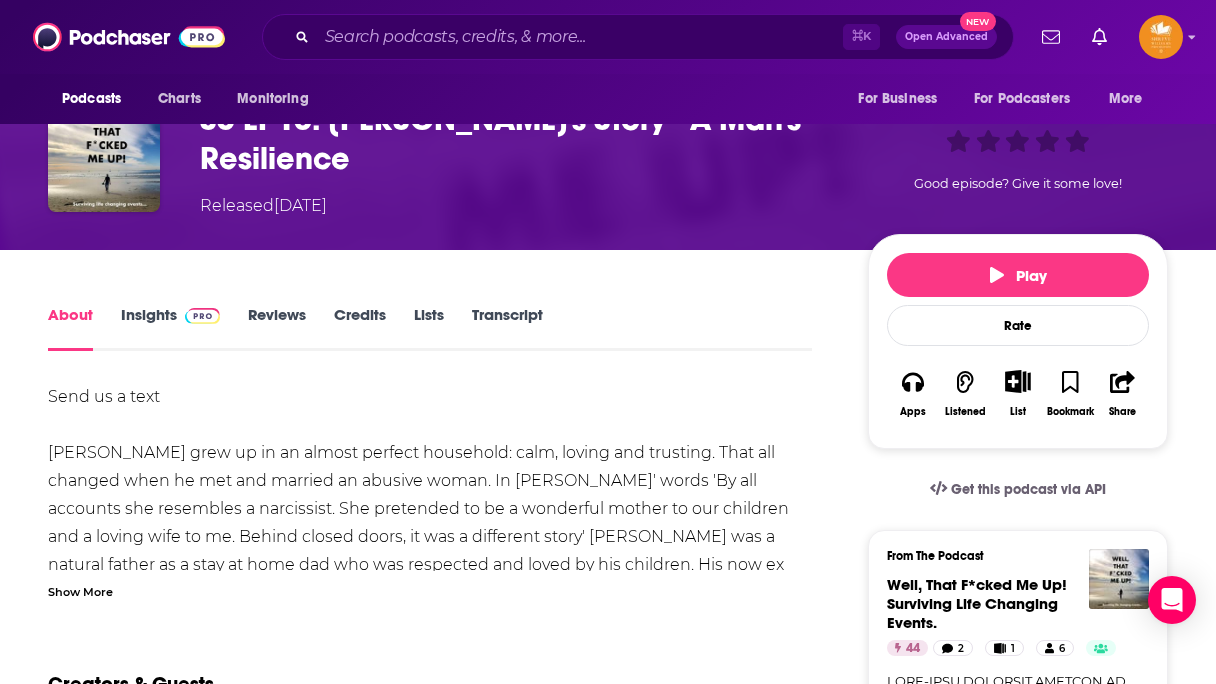 scroll, scrollTop: 139, scrollLeft: 0, axis: vertical 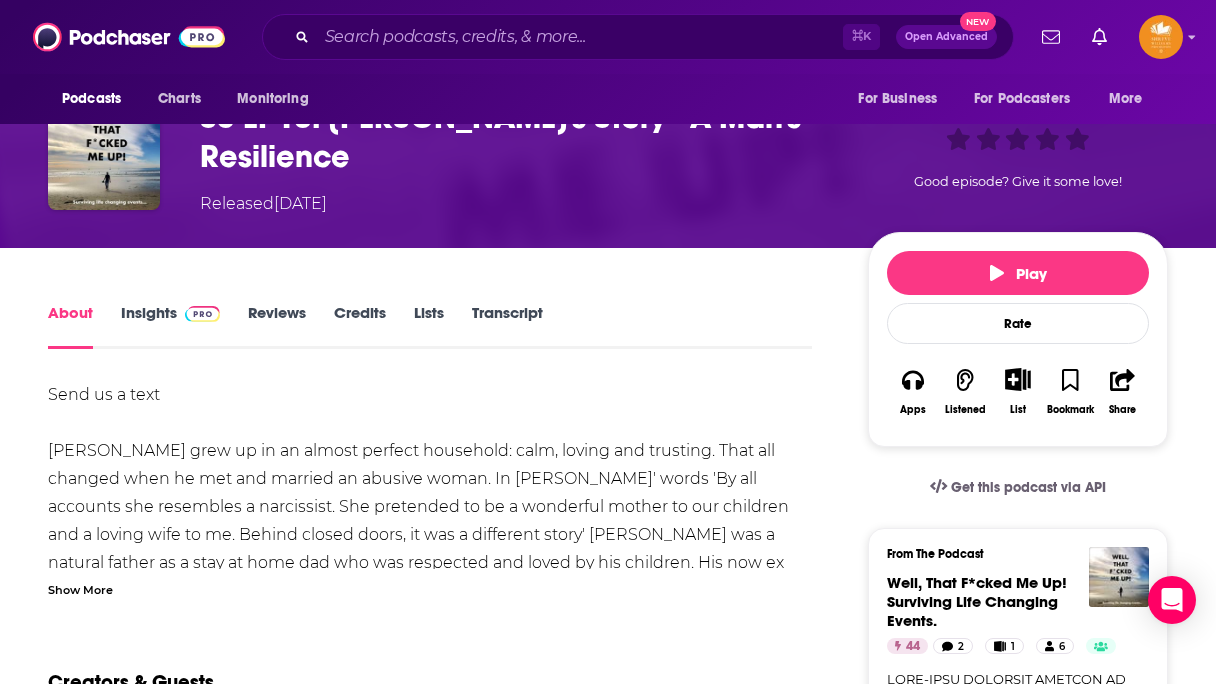 click on "Show More" at bounding box center (80, 588) 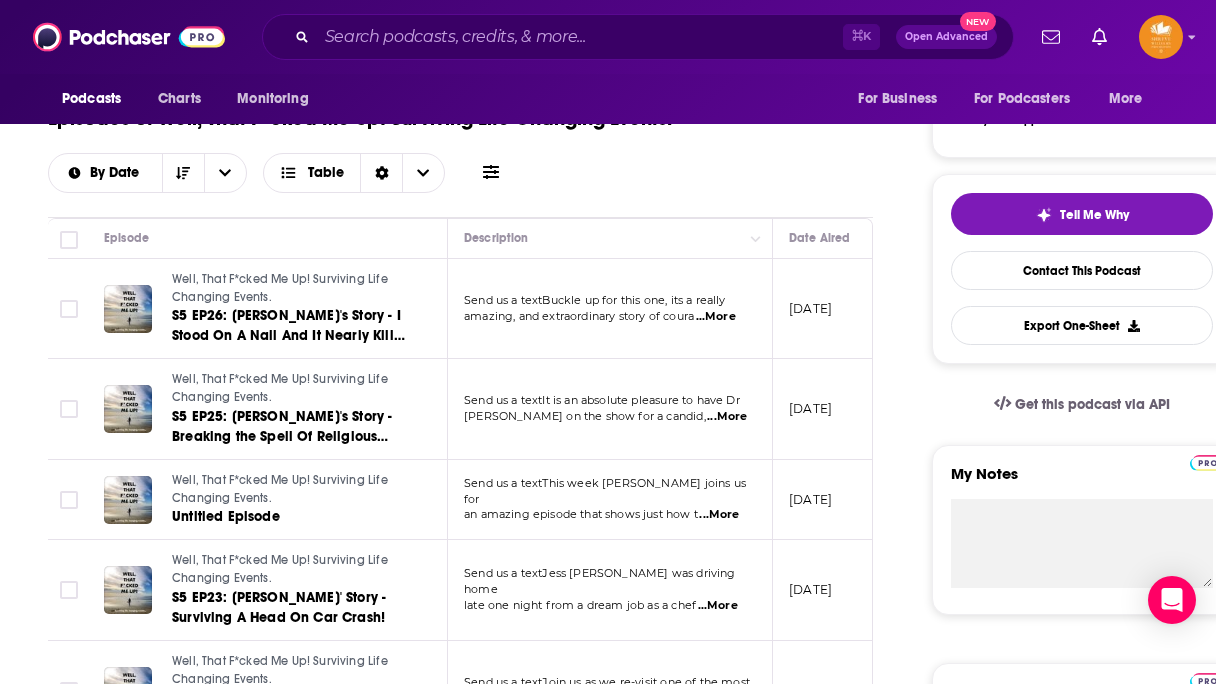 scroll, scrollTop: 404, scrollLeft: 0, axis: vertical 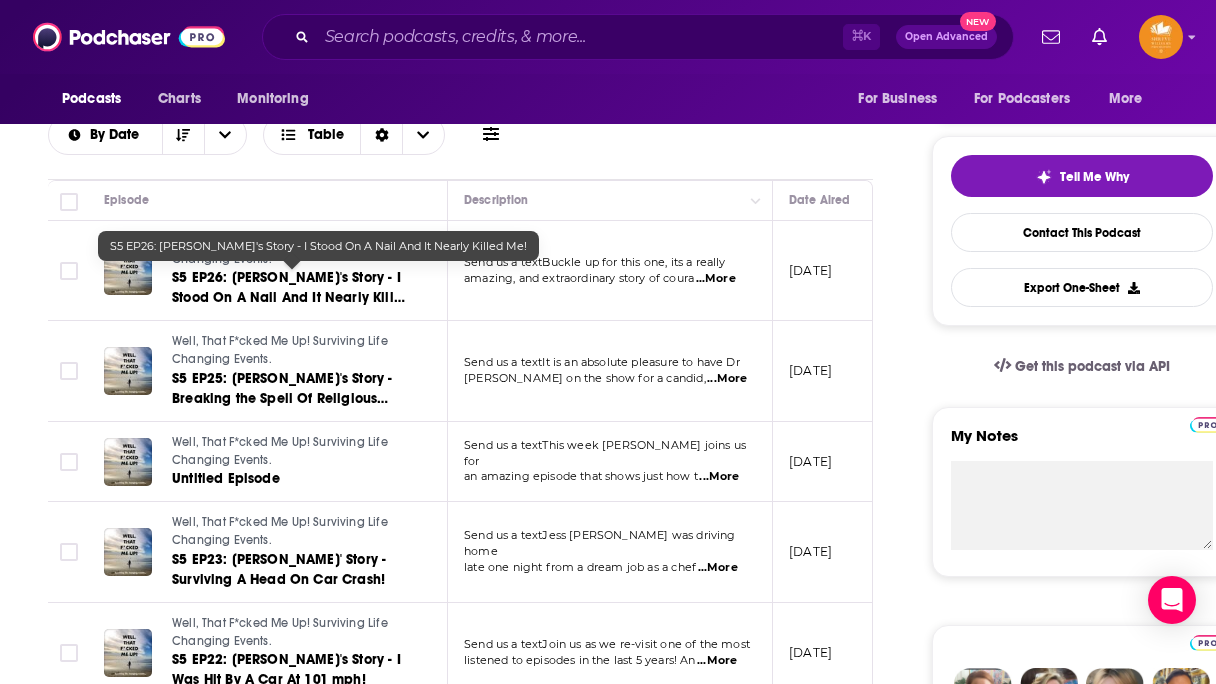 click on "S5 EP26: [PERSON_NAME]'s Story - I Stood On A Nail And It Nearly Killed Me!" at bounding box center (292, 288) 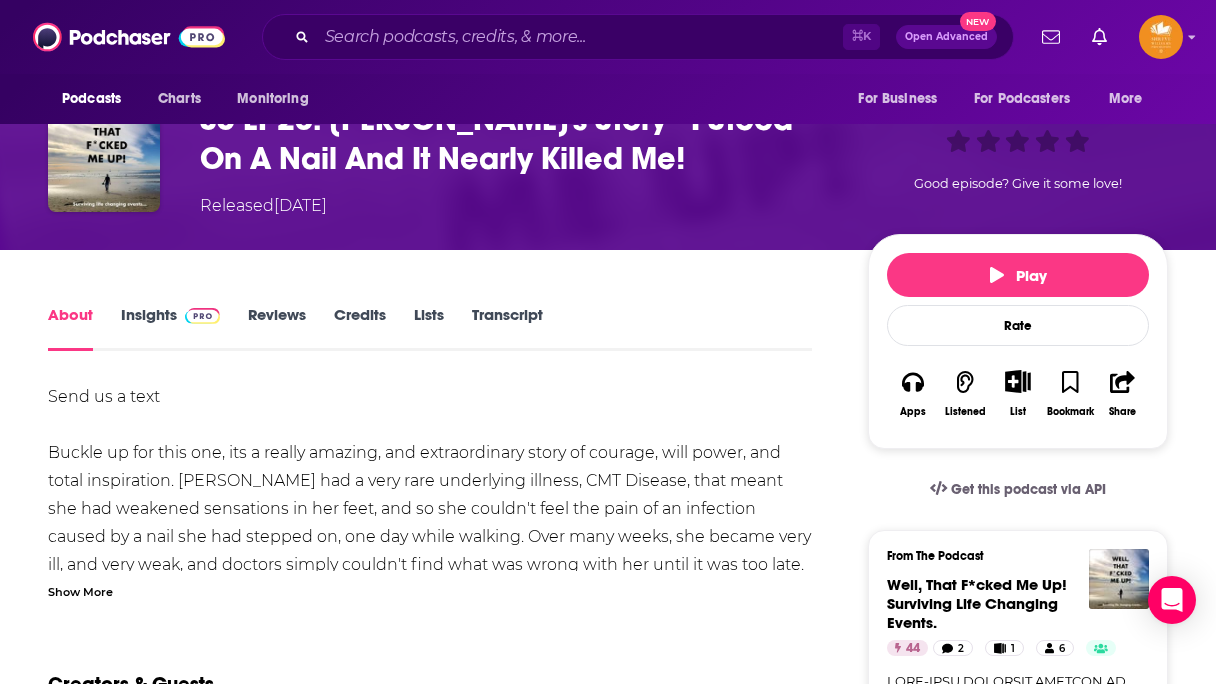 scroll, scrollTop: 131, scrollLeft: 0, axis: vertical 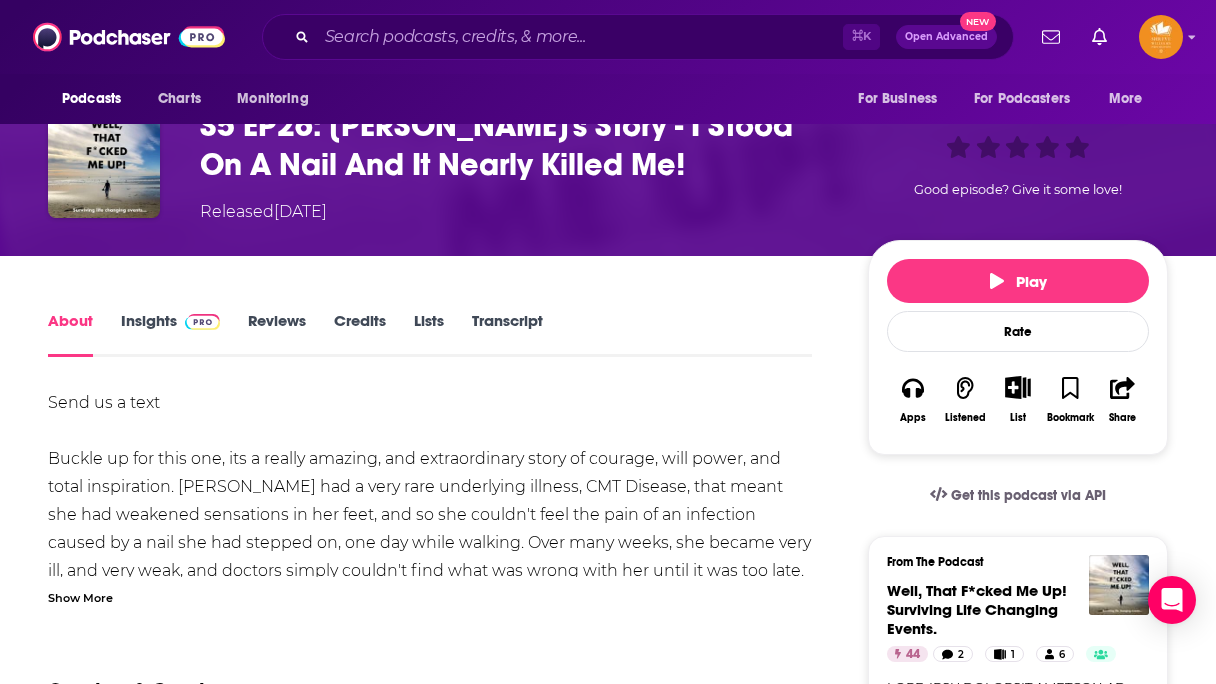 click on "Show More" at bounding box center [80, 596] 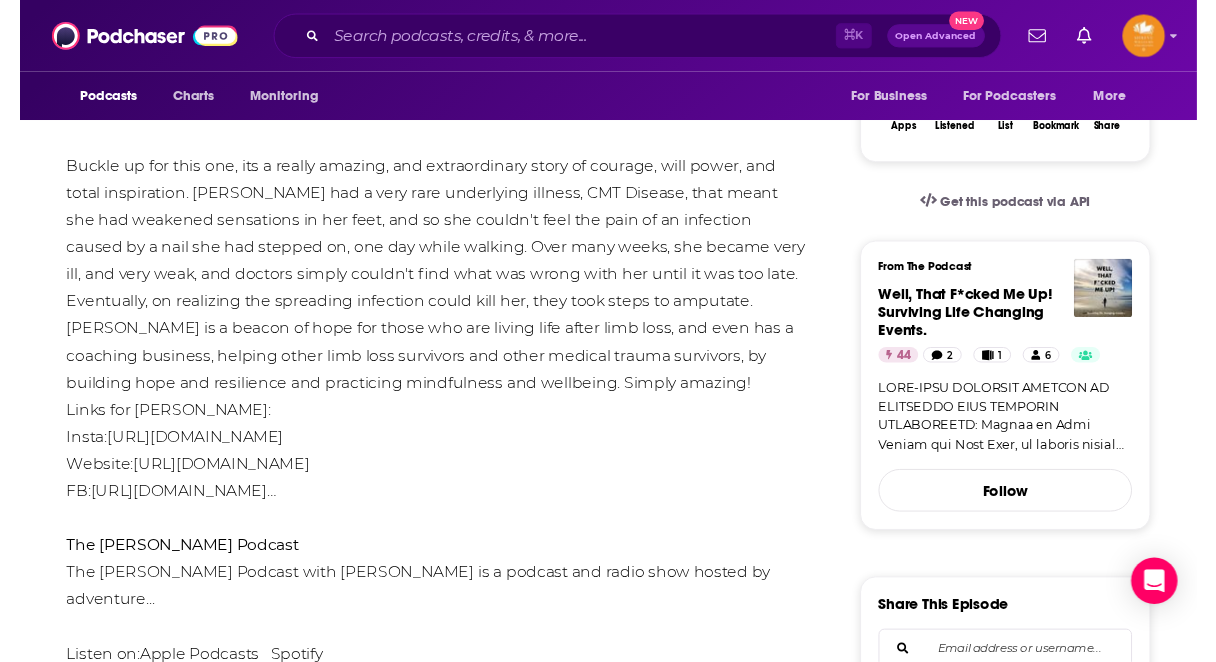 scroll, scrollTop: 419, scrollLeft: 0, axis: vertical 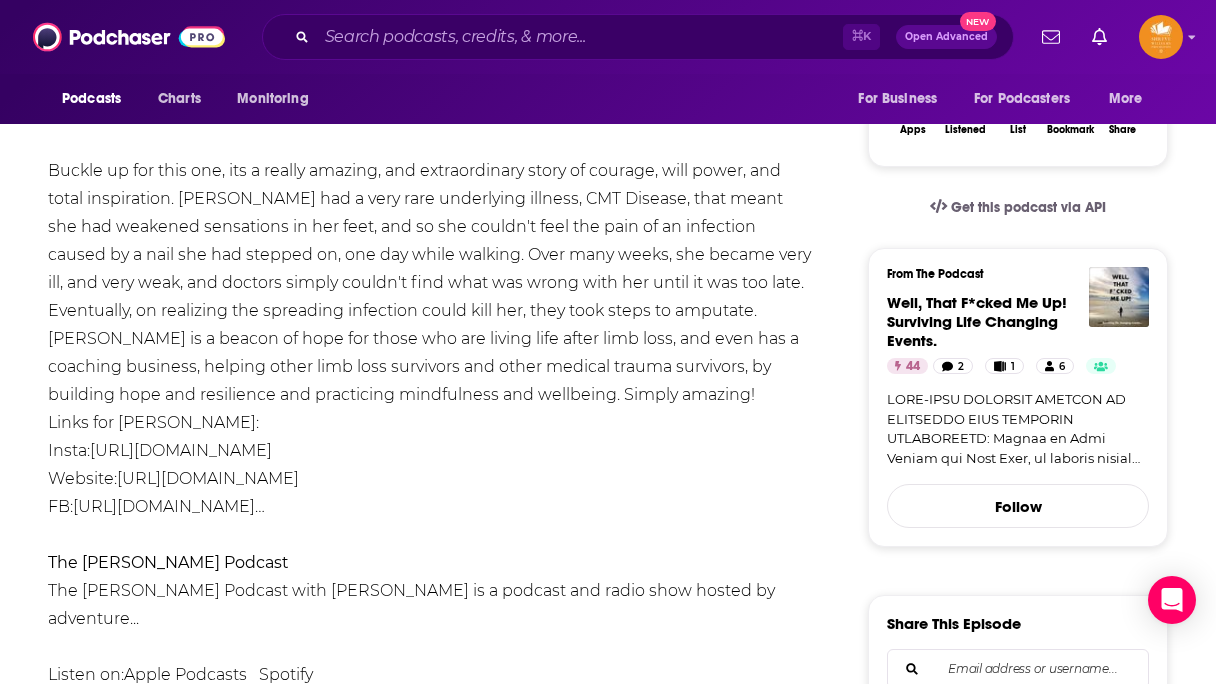 click on "https://www.lindsayboudreau.com/" at bounding box center (208, 478) 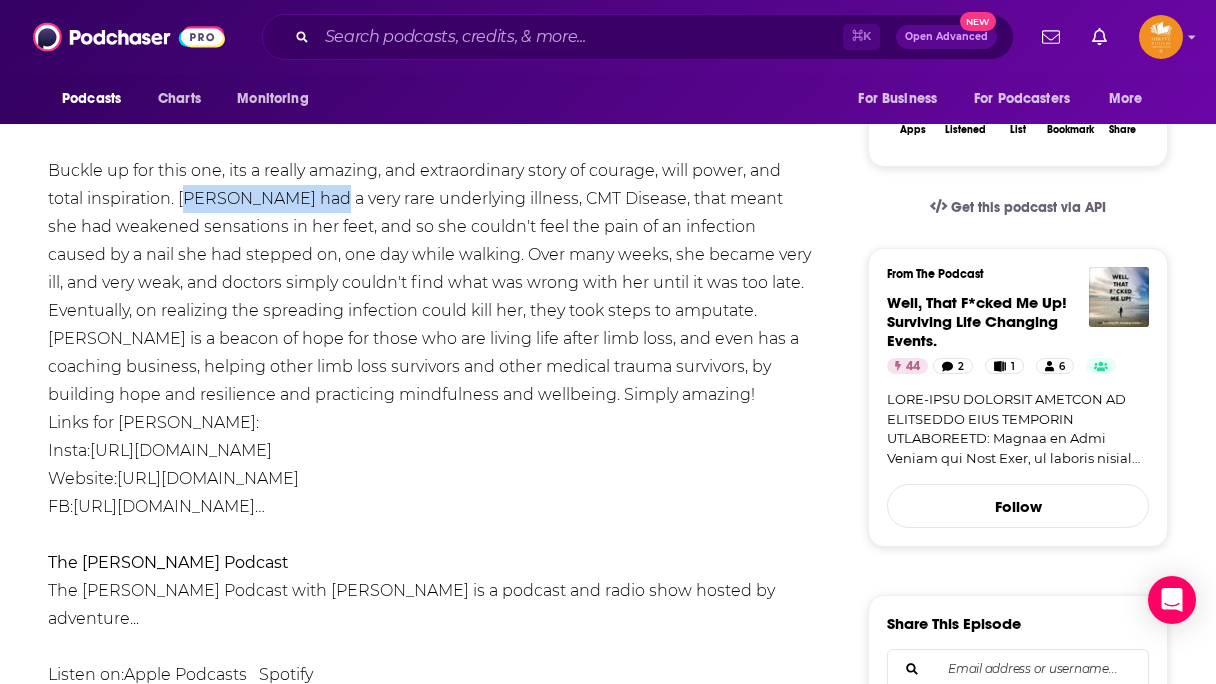 drag, startPoint x: 182, startPoint y: 197, endPoint x: 319, endPoint y: 204, distance: 137.17871 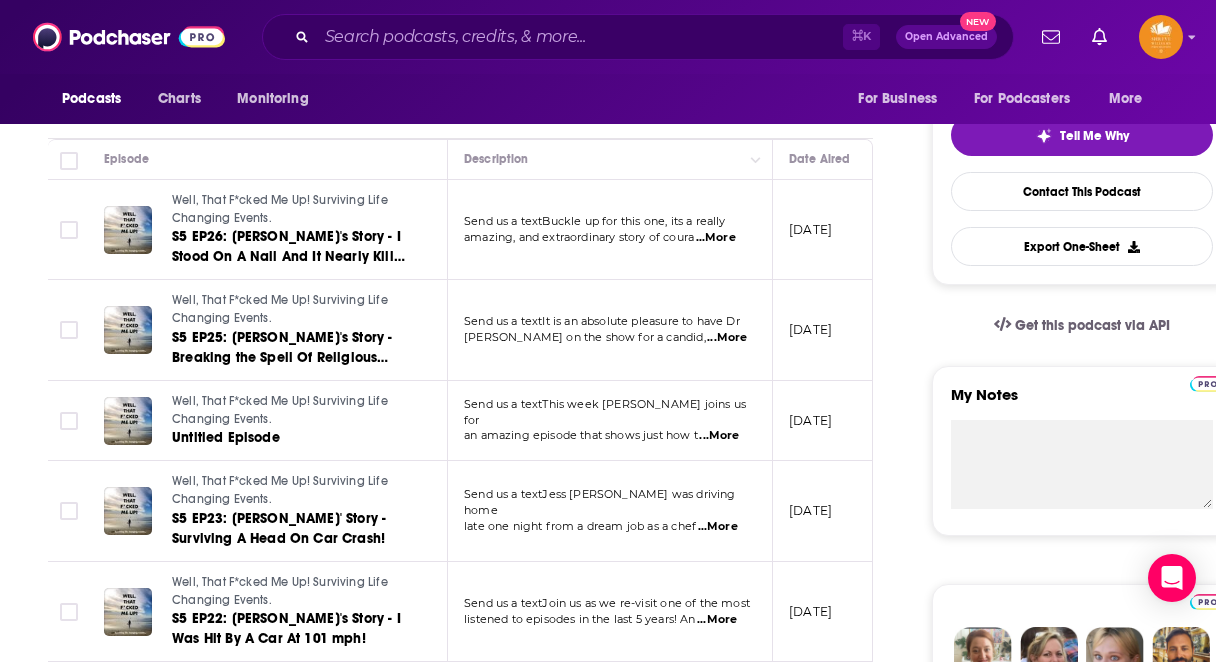 scroll, scrollTop: 457, scrollLeft: 0, axis: vertical 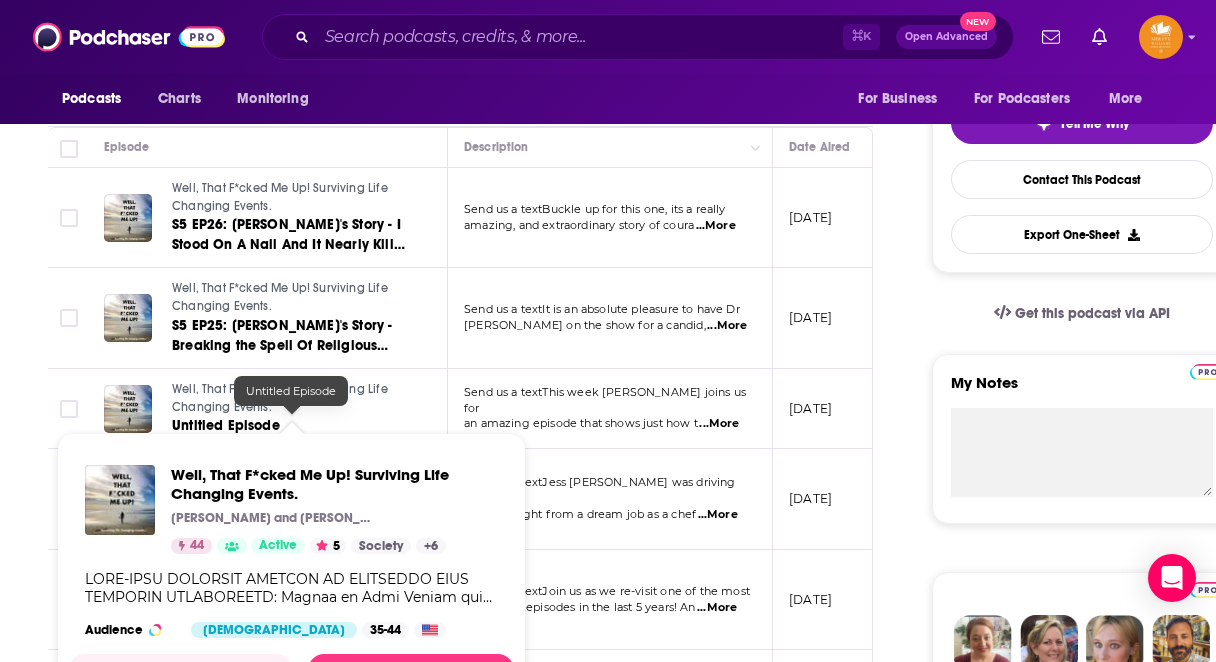 click on "Untitled Episode" at bounding box center [226, 425] 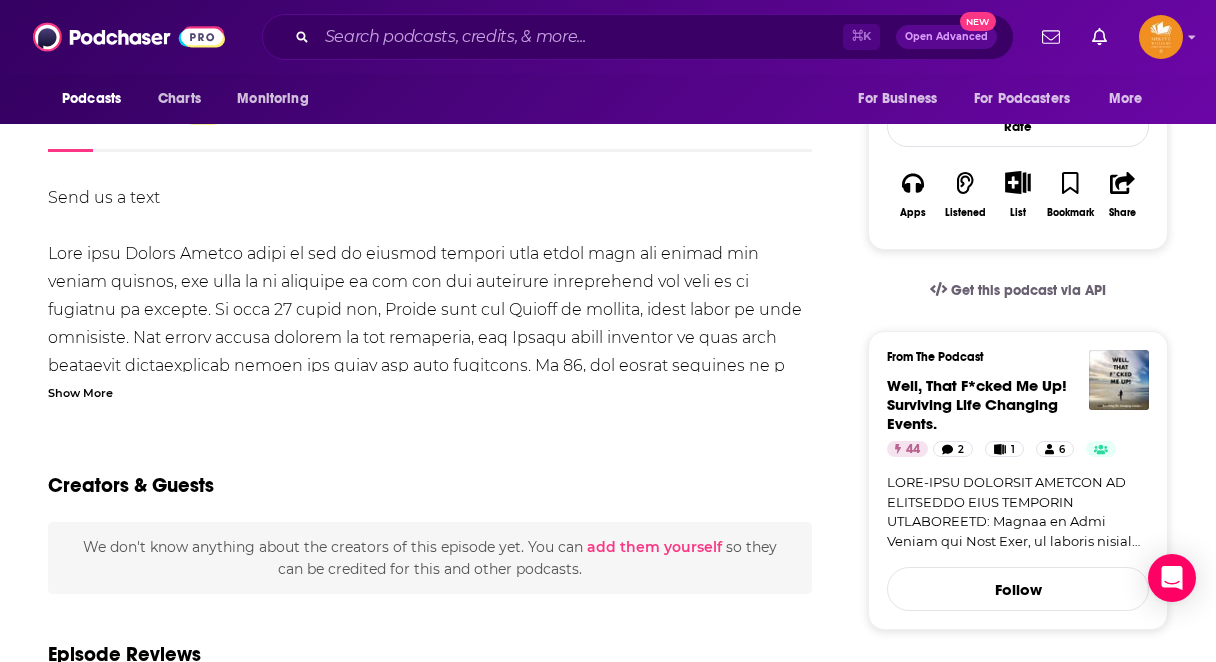 scroll, scrollTop: 333, scrollLeft: 0, axis: vertical 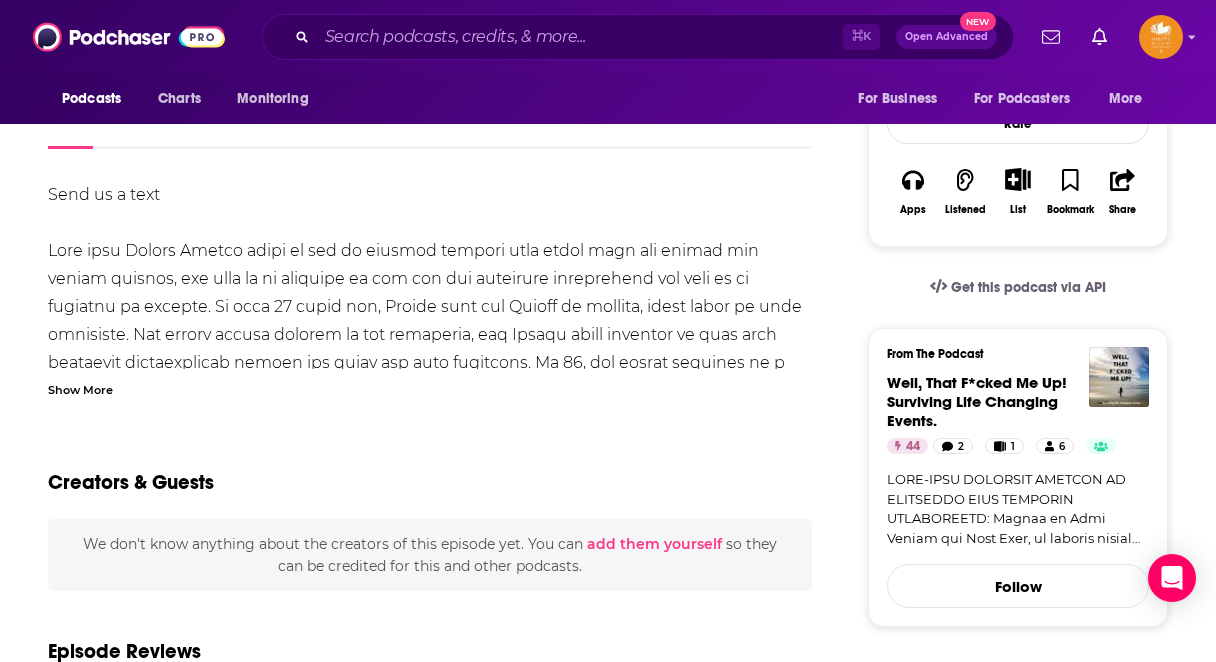click on "Show More" at bounding box center [80, 388] 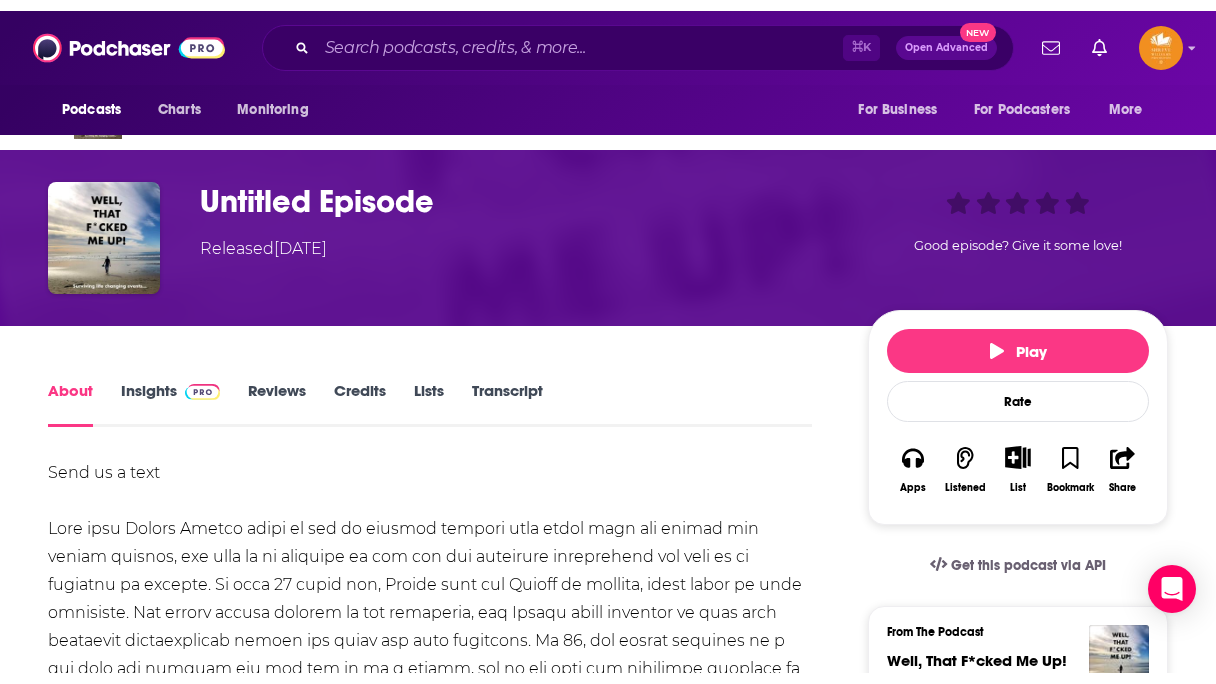scroll, scrollTop: 58, scrollLeft: 0, axis: vertical 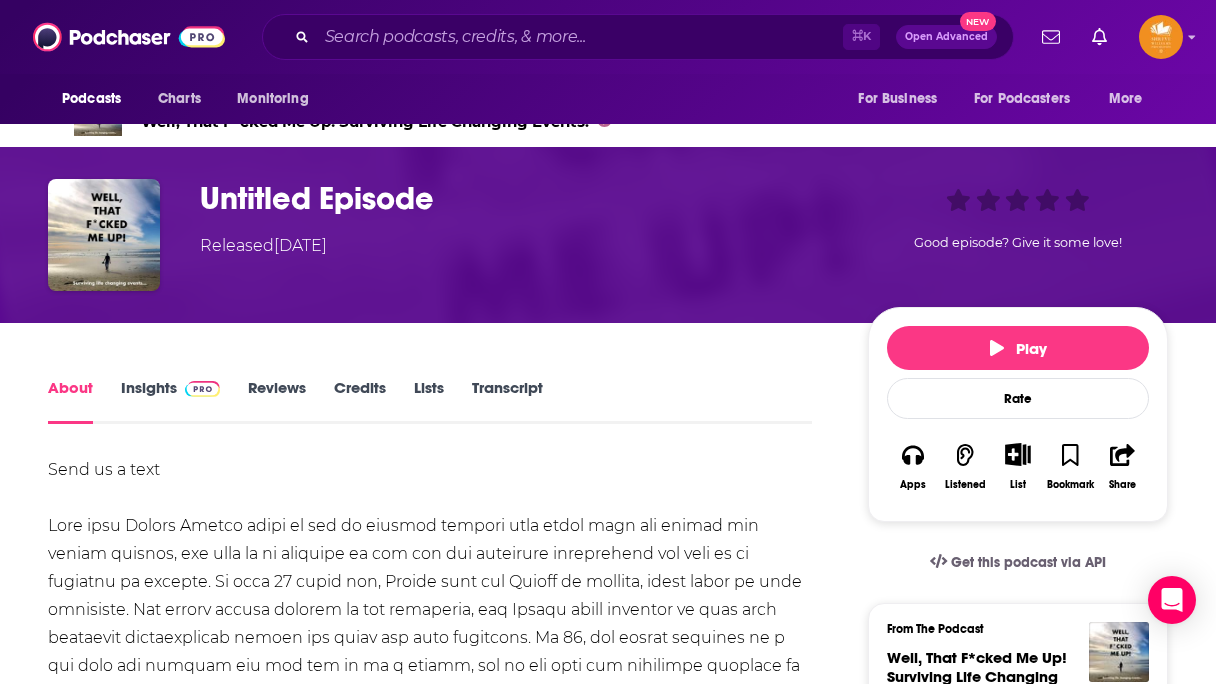 click on "Send us a text
My website is  www.coachcurtin.com
FB:  https://www.facebook.com/share/19EhQywKRD/?mibexti…
IG & TikTok is coach_sydneycurtin
Support the show" at bounding box center (430, 792) 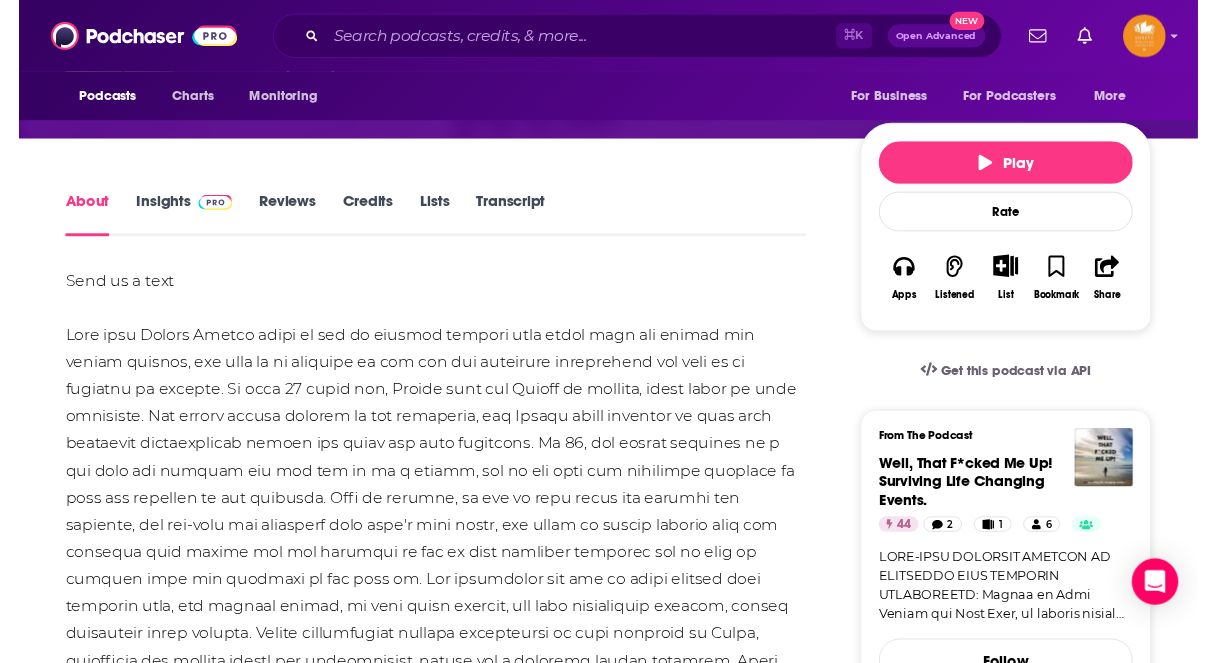 scroll, scrollTop: 324, scrollLeft: 0, axis: vertical 